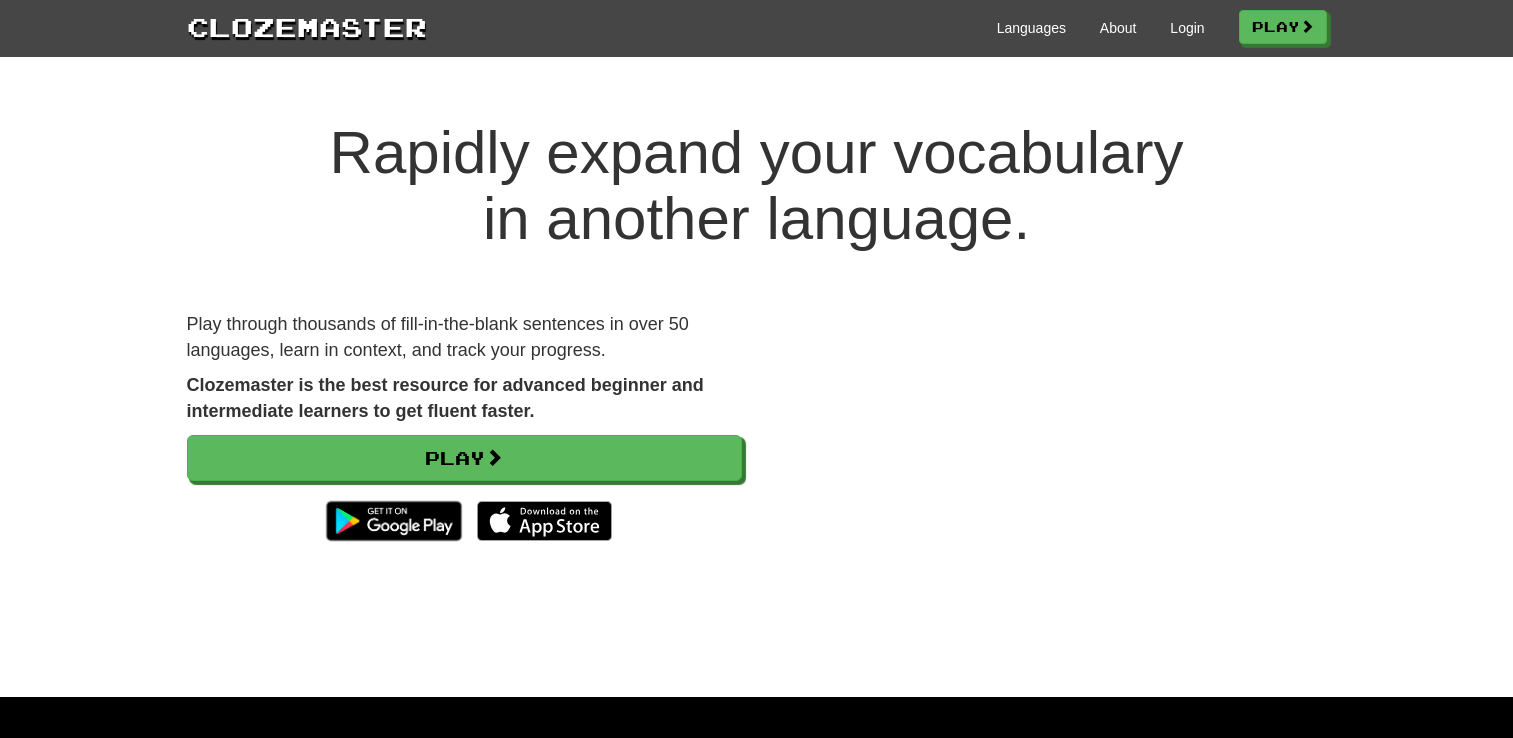scroll, scrollTop: 0, scrollLeft: 0, axis: both 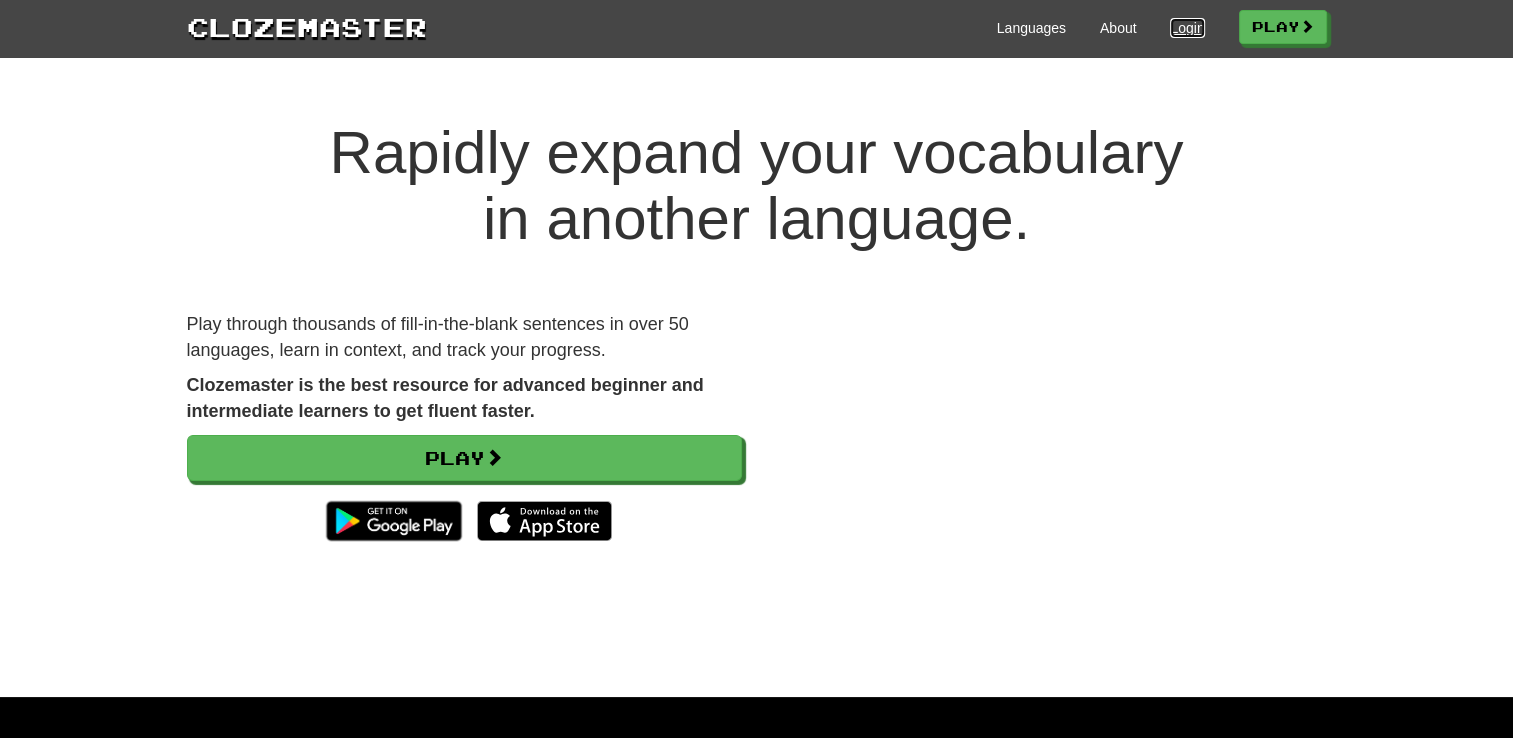 click on "Login" at bounding box center [1187, 28] 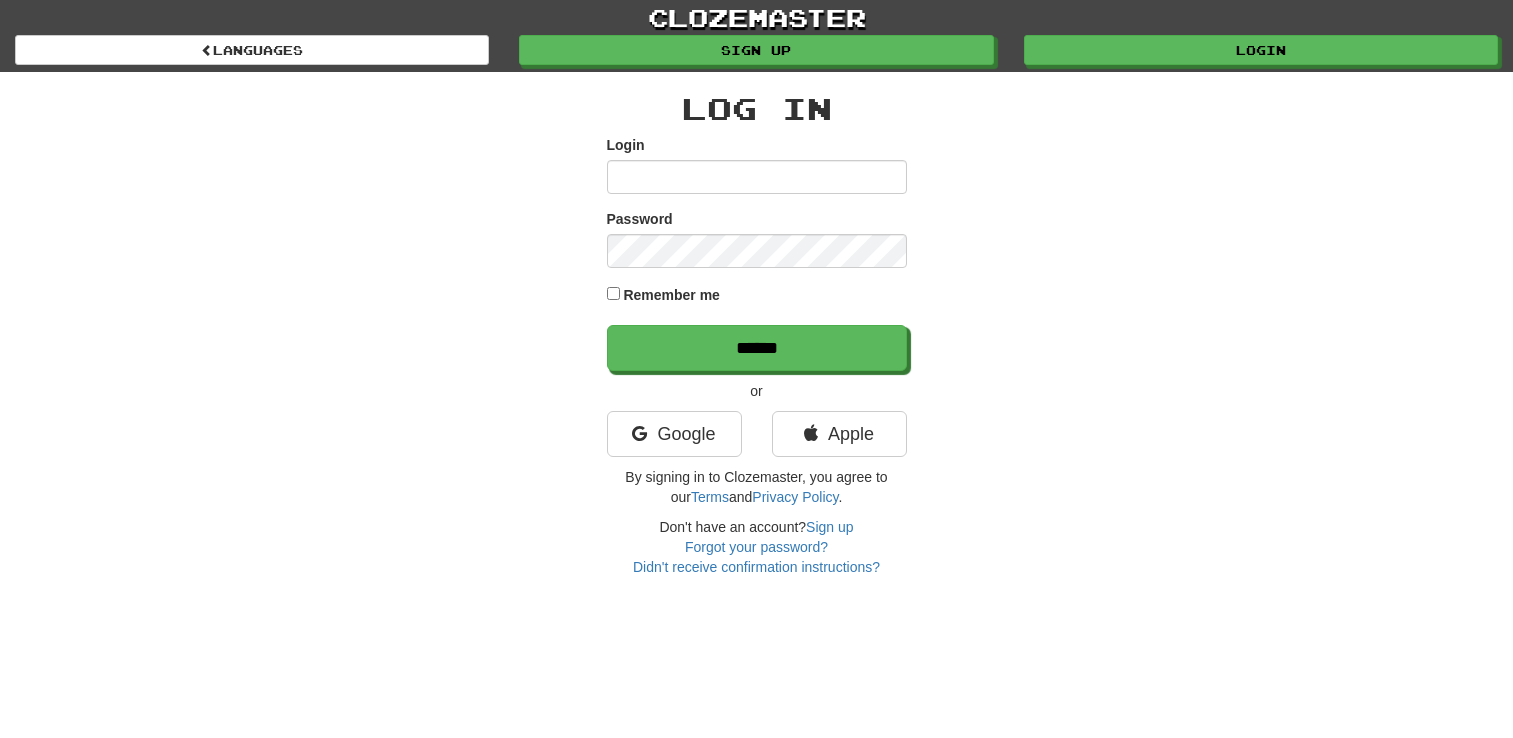 scroll, scrollTop: 0, scrollLeft: 0, axis: both 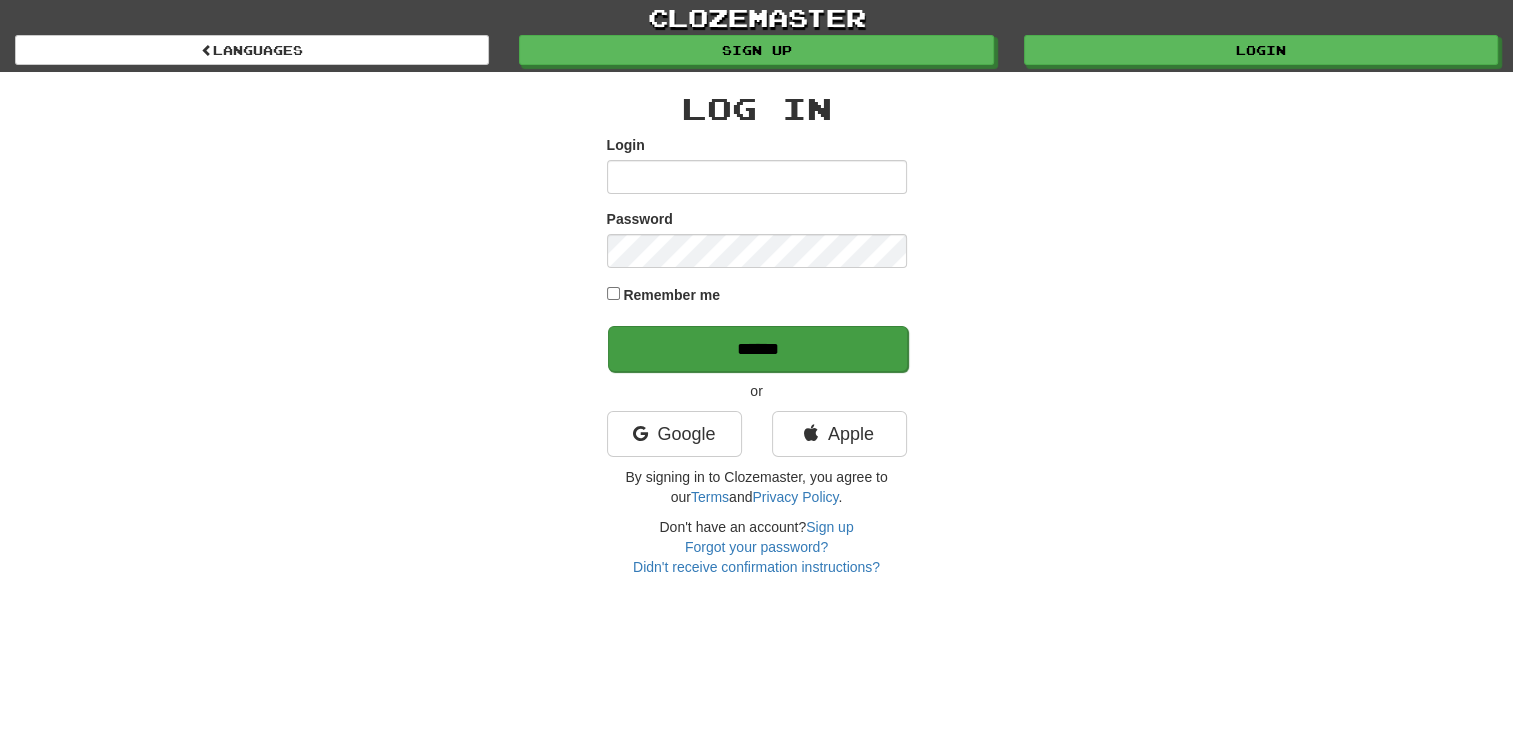 type on "**********" 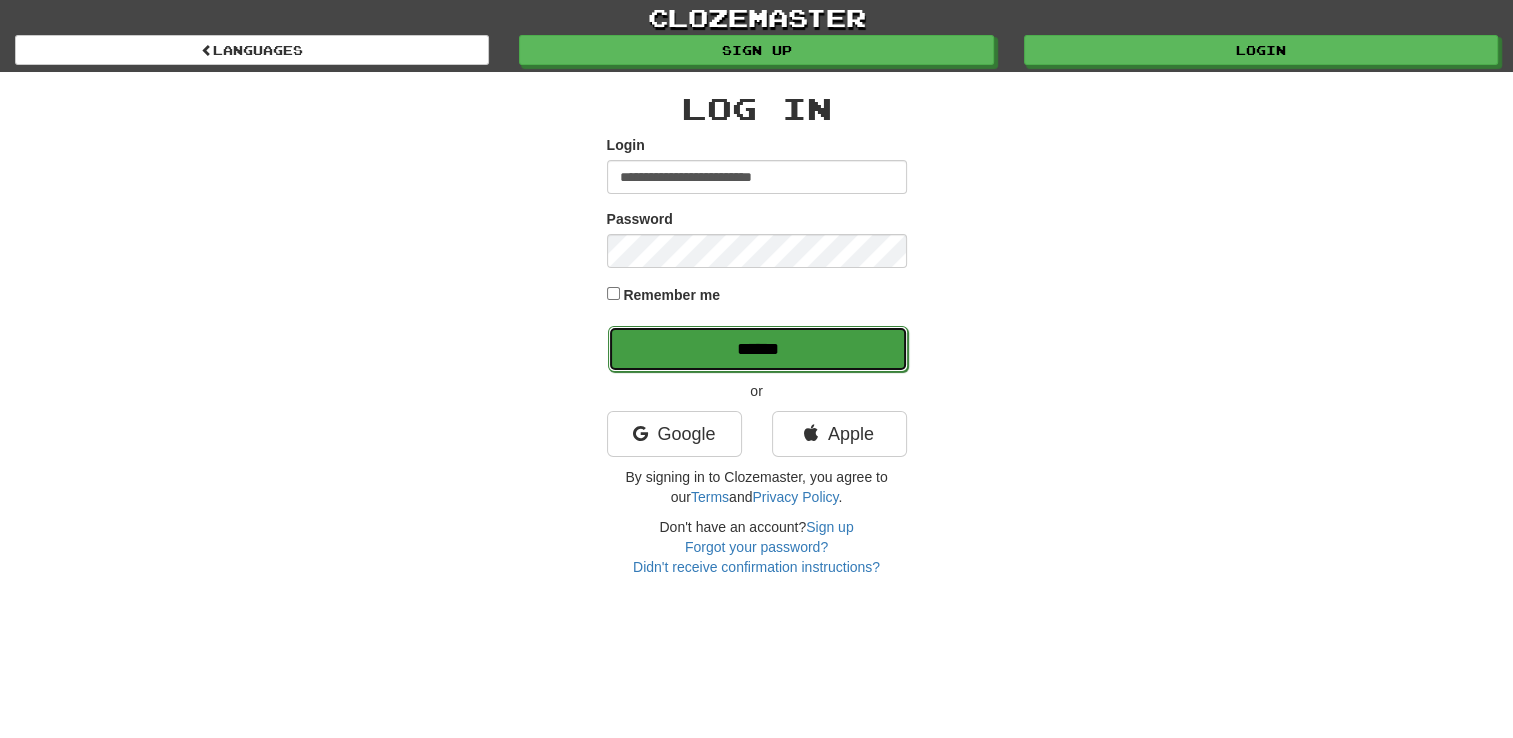 click on "******" at bounding box center (758, 349) 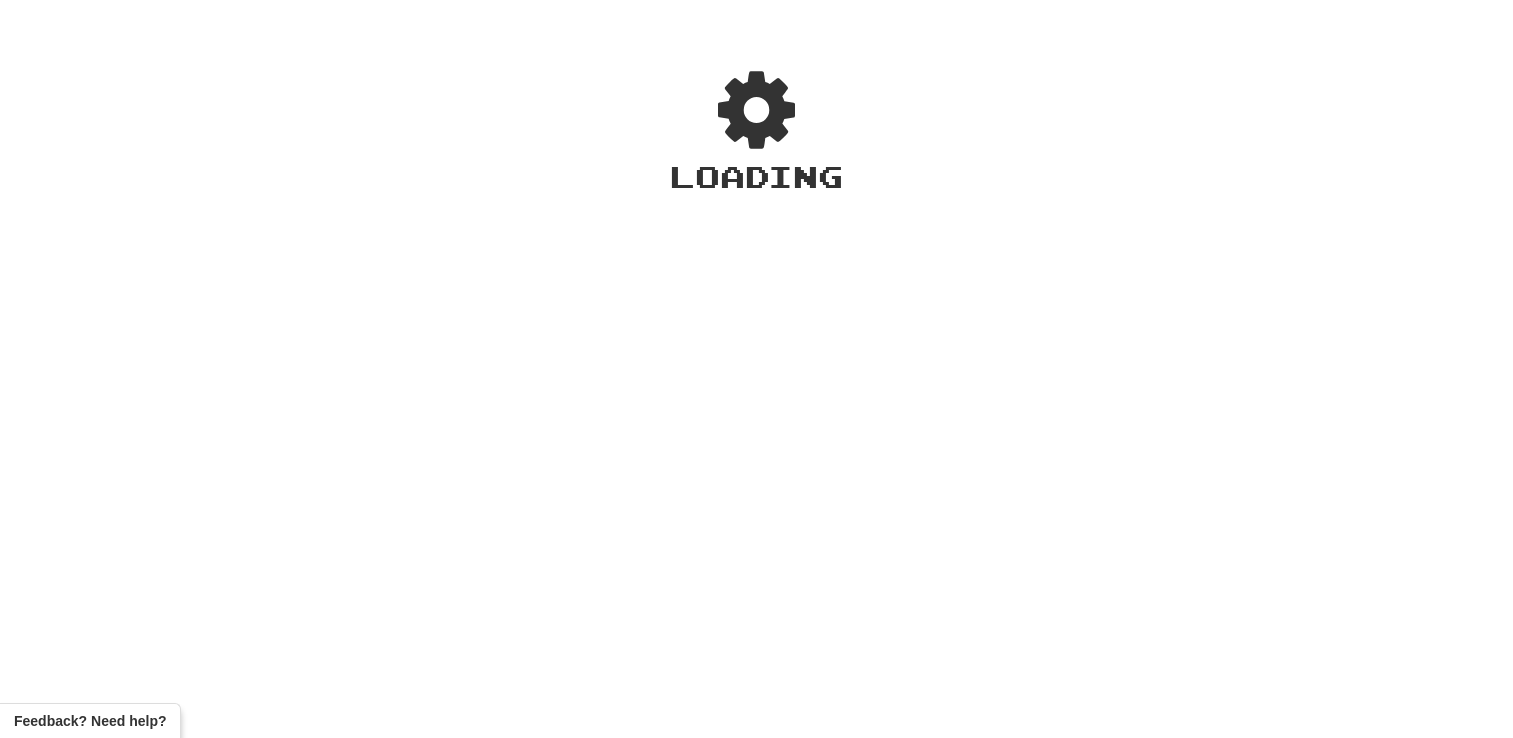 scroll, scrollTop: 0, scrollLeft: 0, axis: both 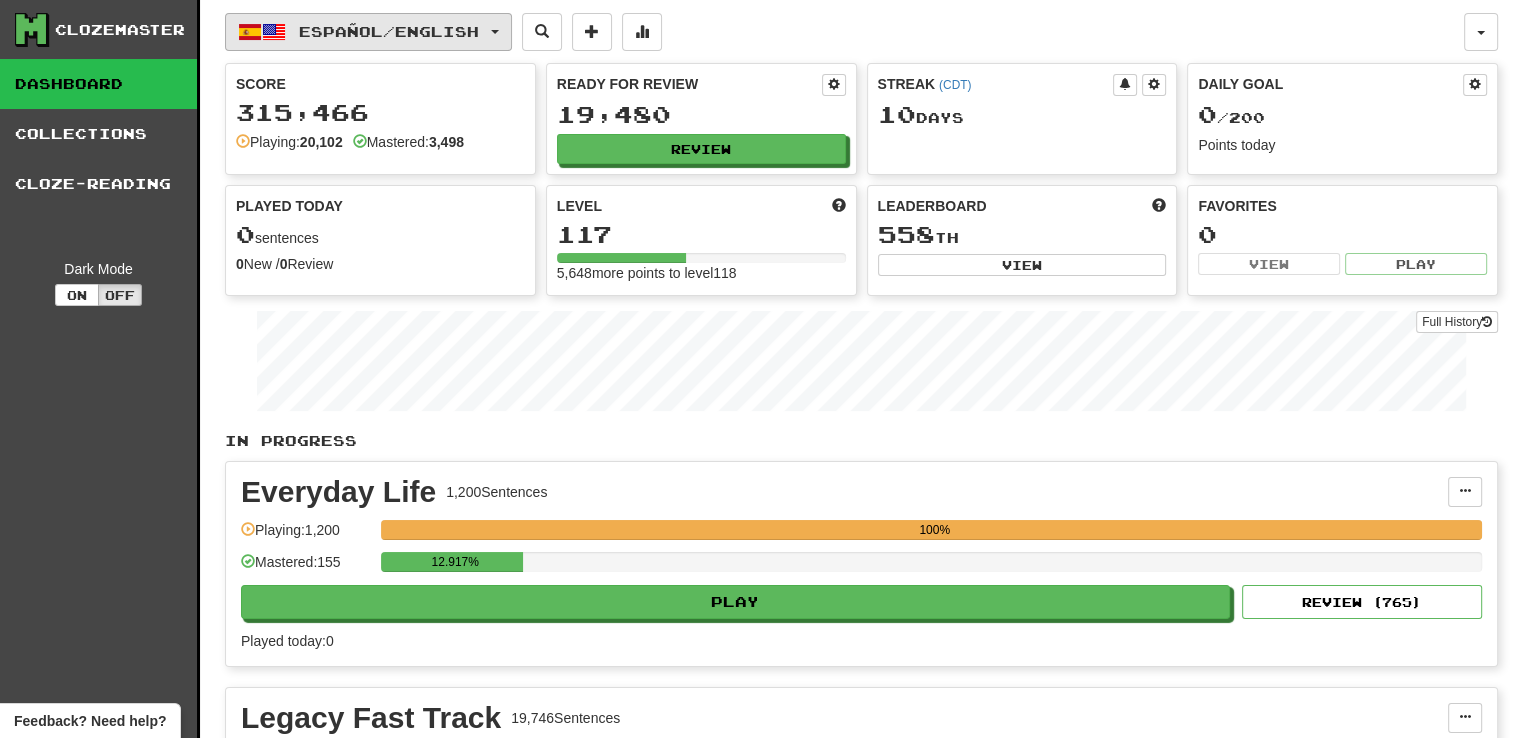 click on "Español  /  English" at bounding box center (368, 32) 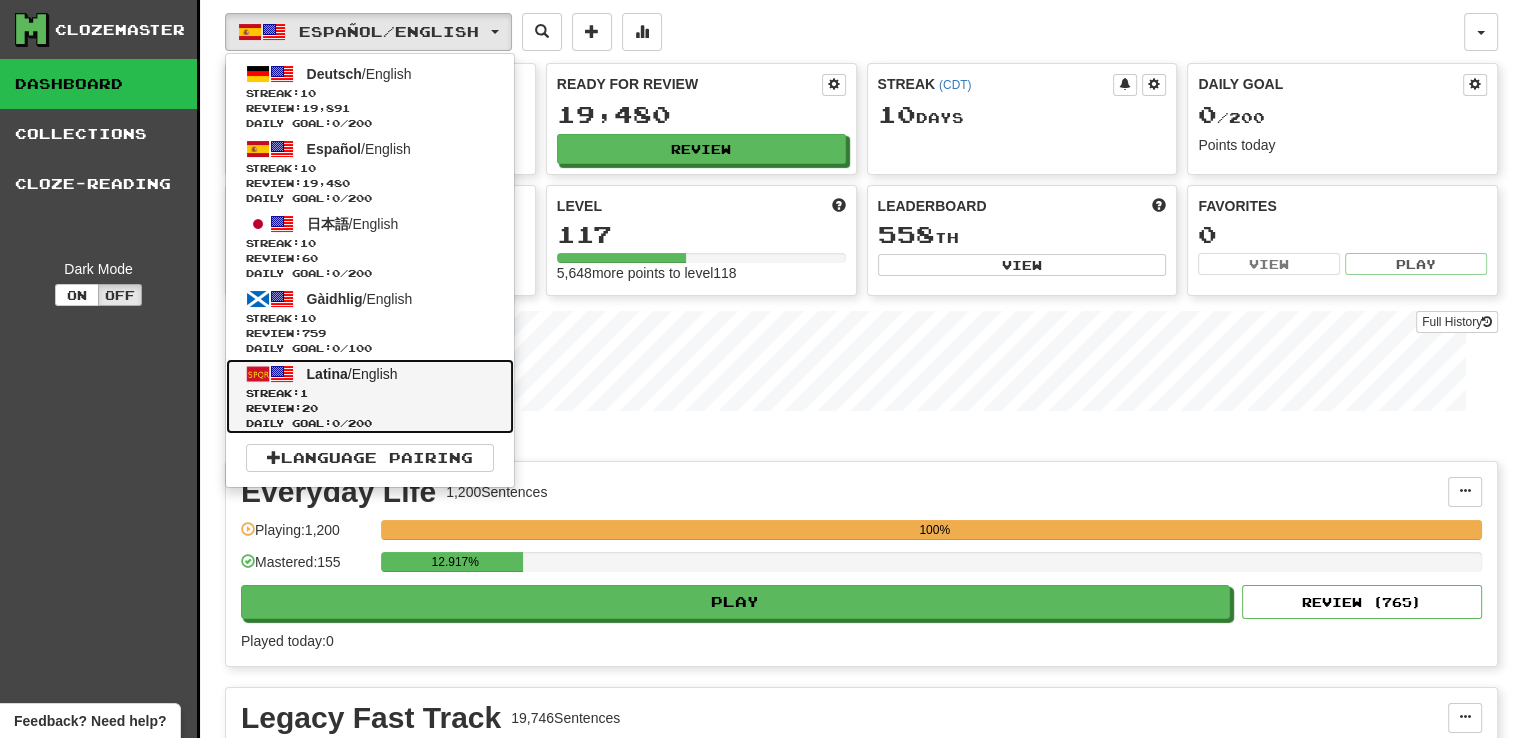 click on "Latina  /  English" at bounding box center (352, 374) 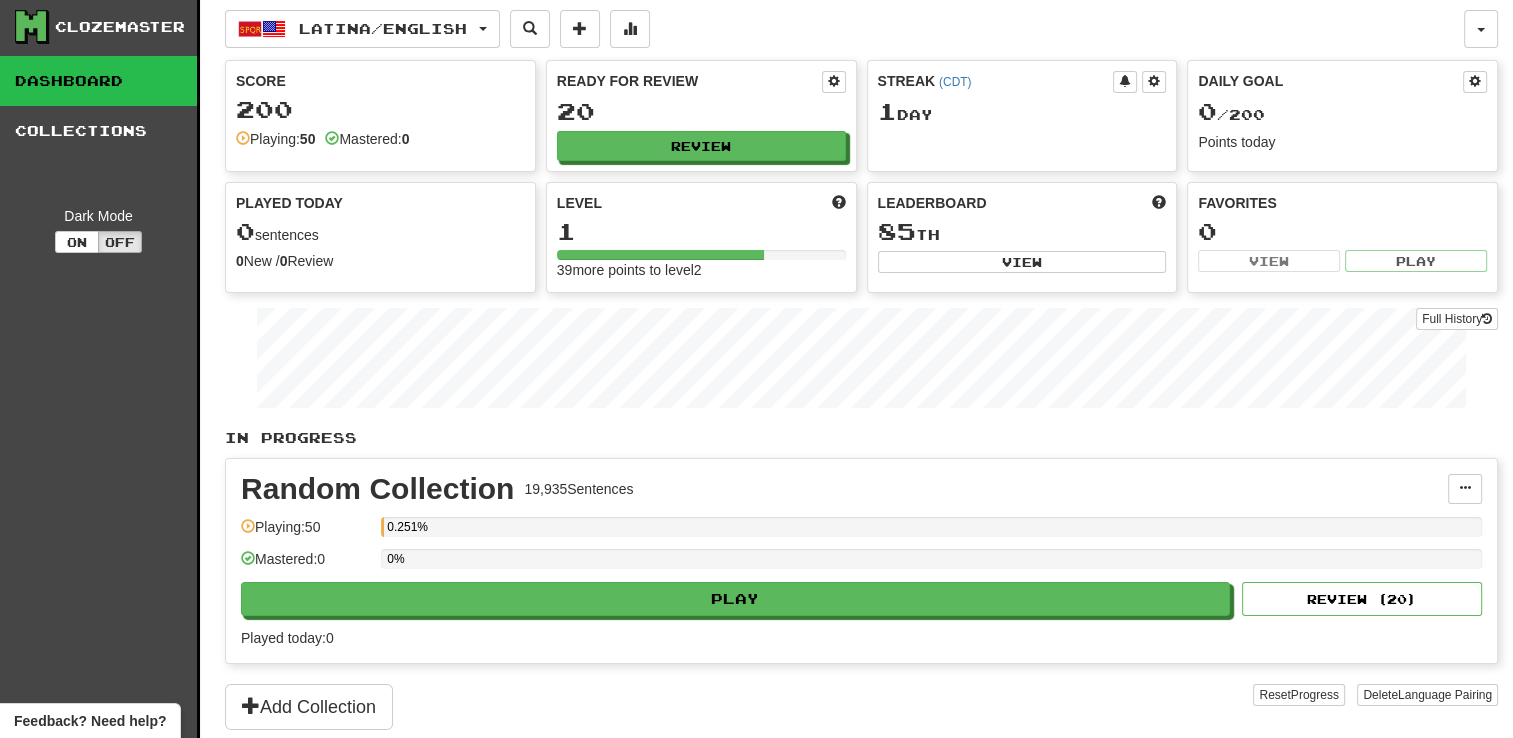 scroll, scrollTop: 0, scrollLeft: 0, axis: both 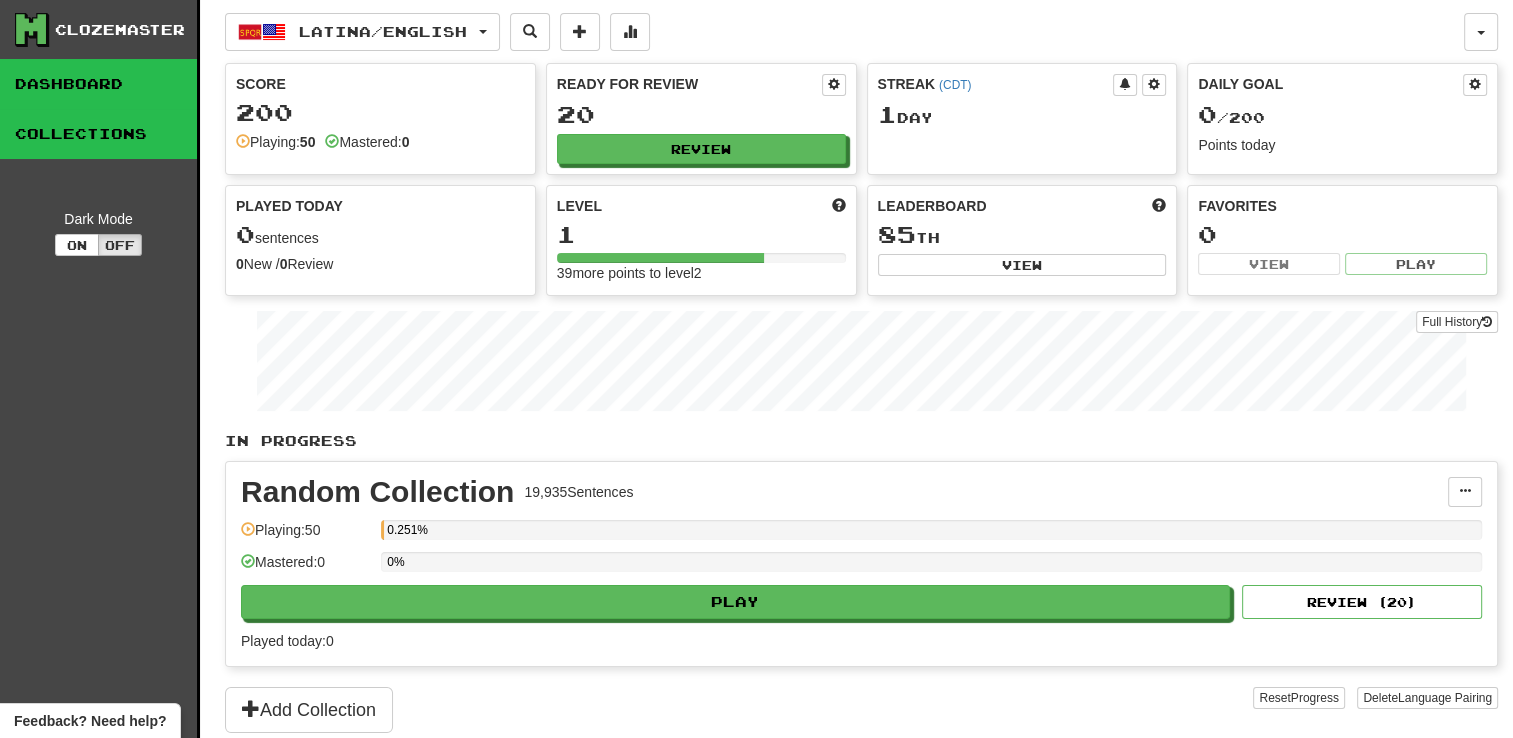 click on "Collections" at bounding box center (98, 134) 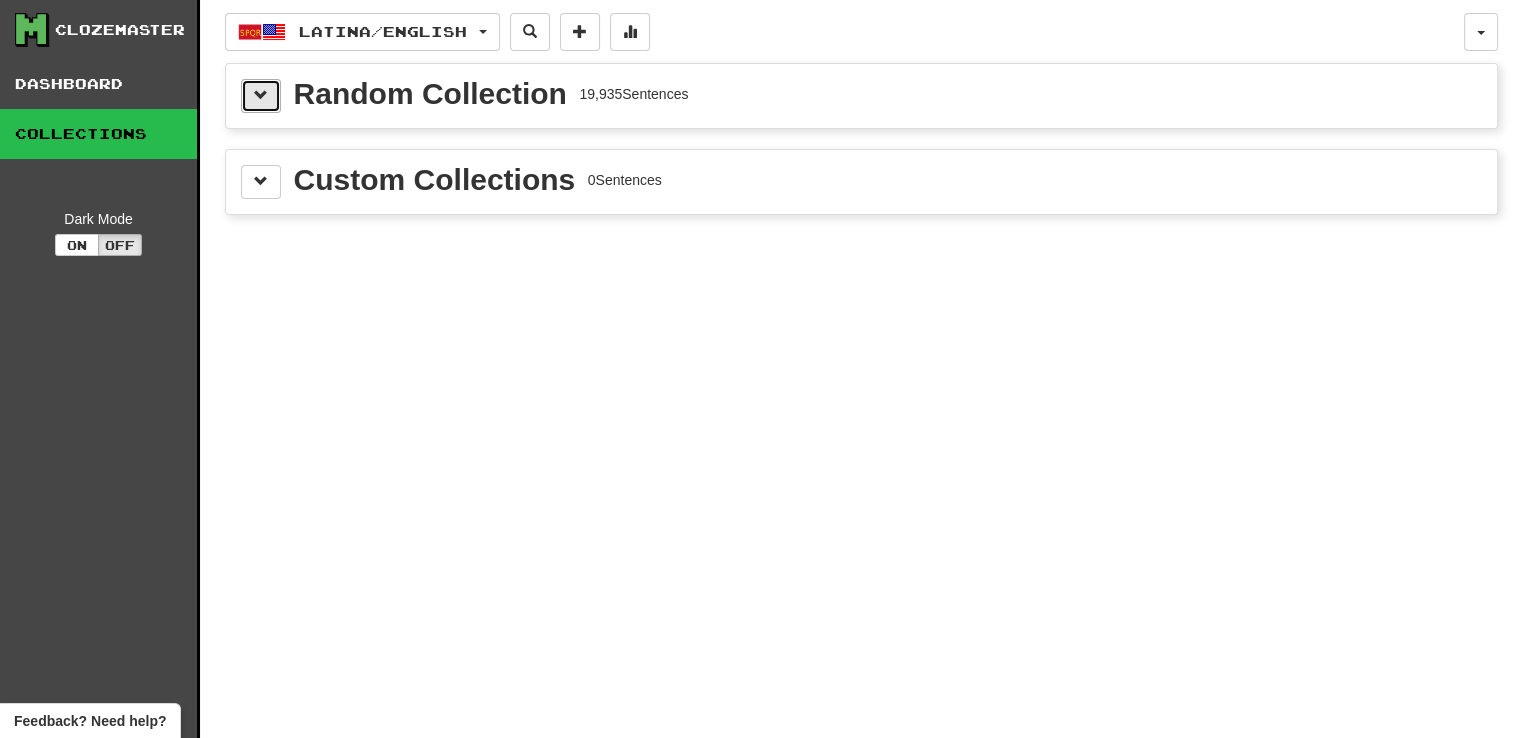 click at bounding box center [261, 96] 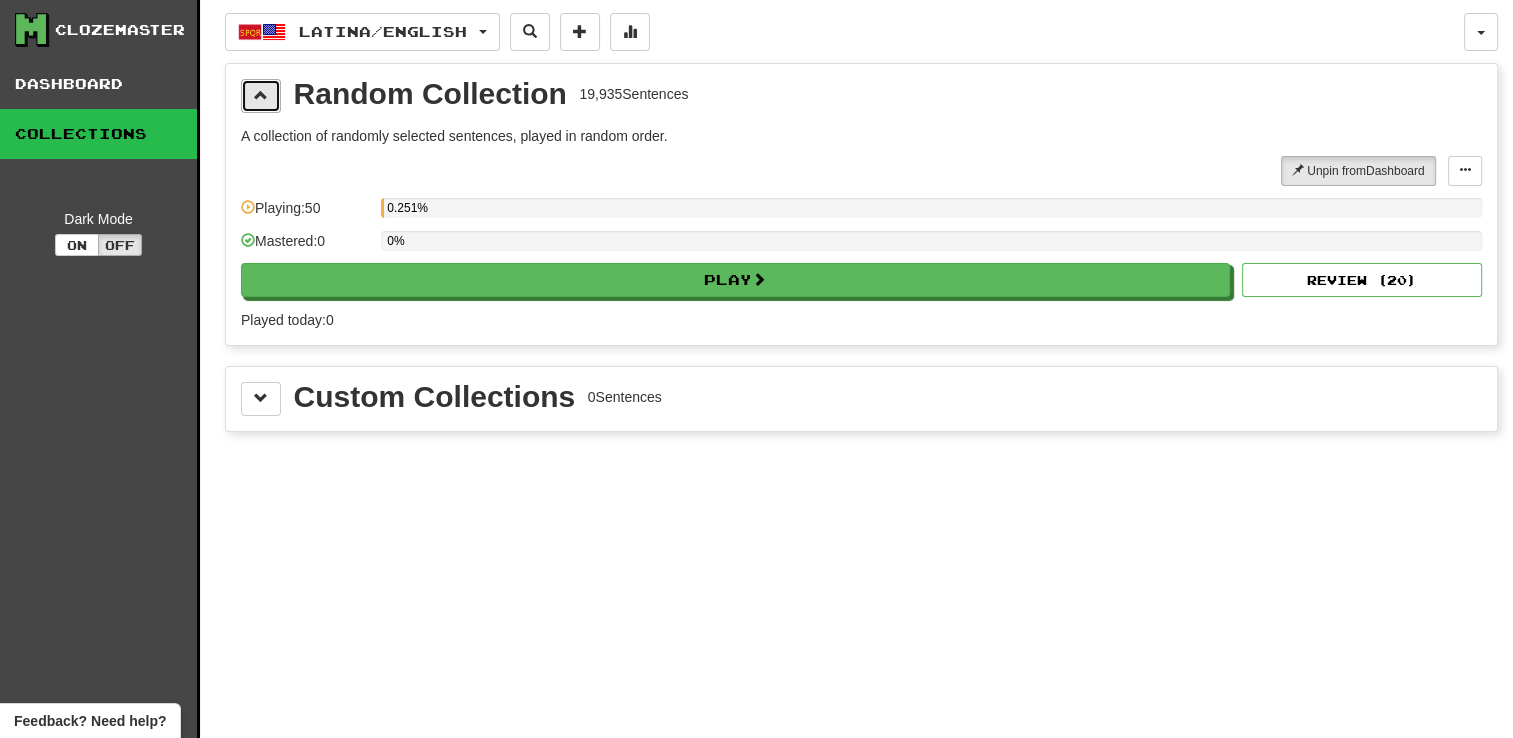 click at bounding box center [261, 96] 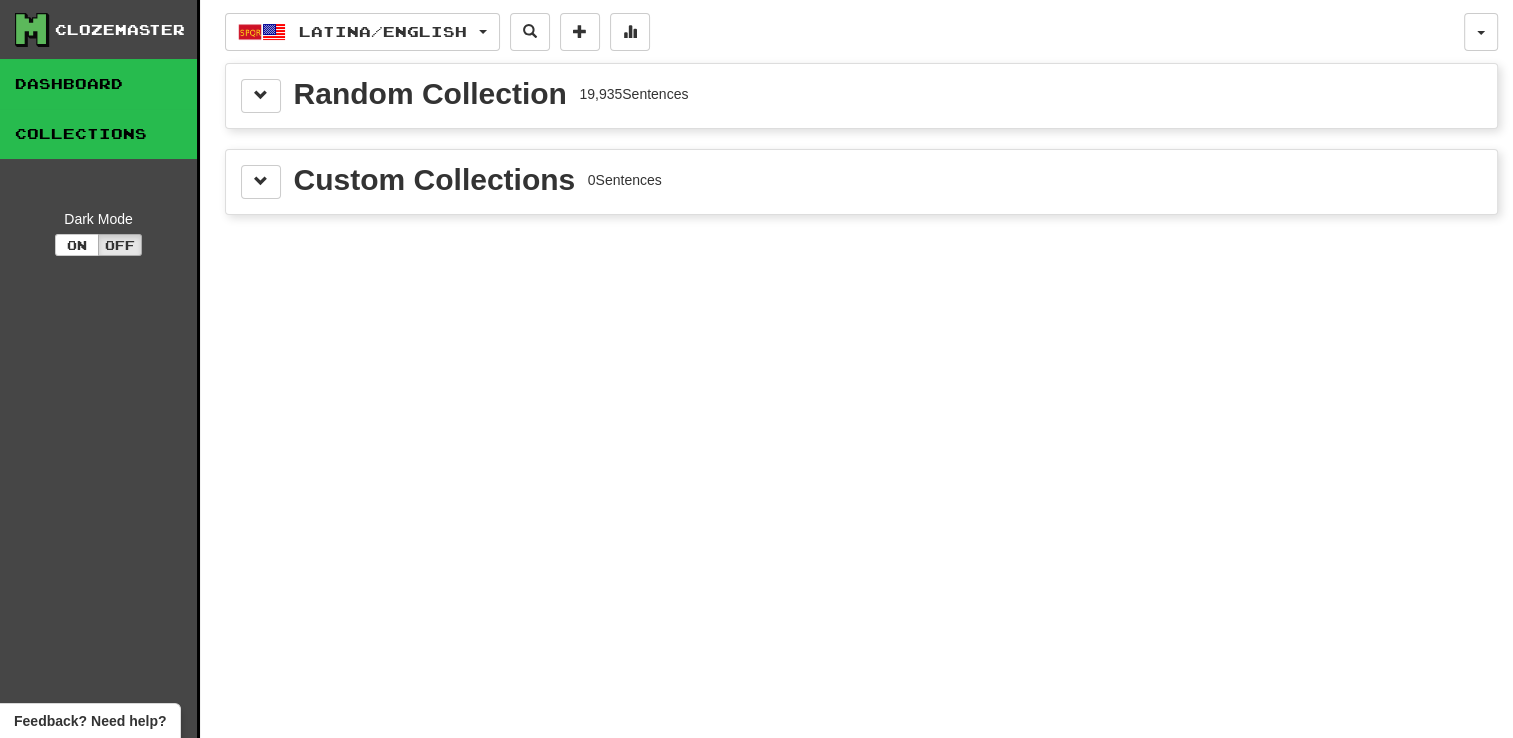 click on "Dashboard" at bounding box center (98, 84) 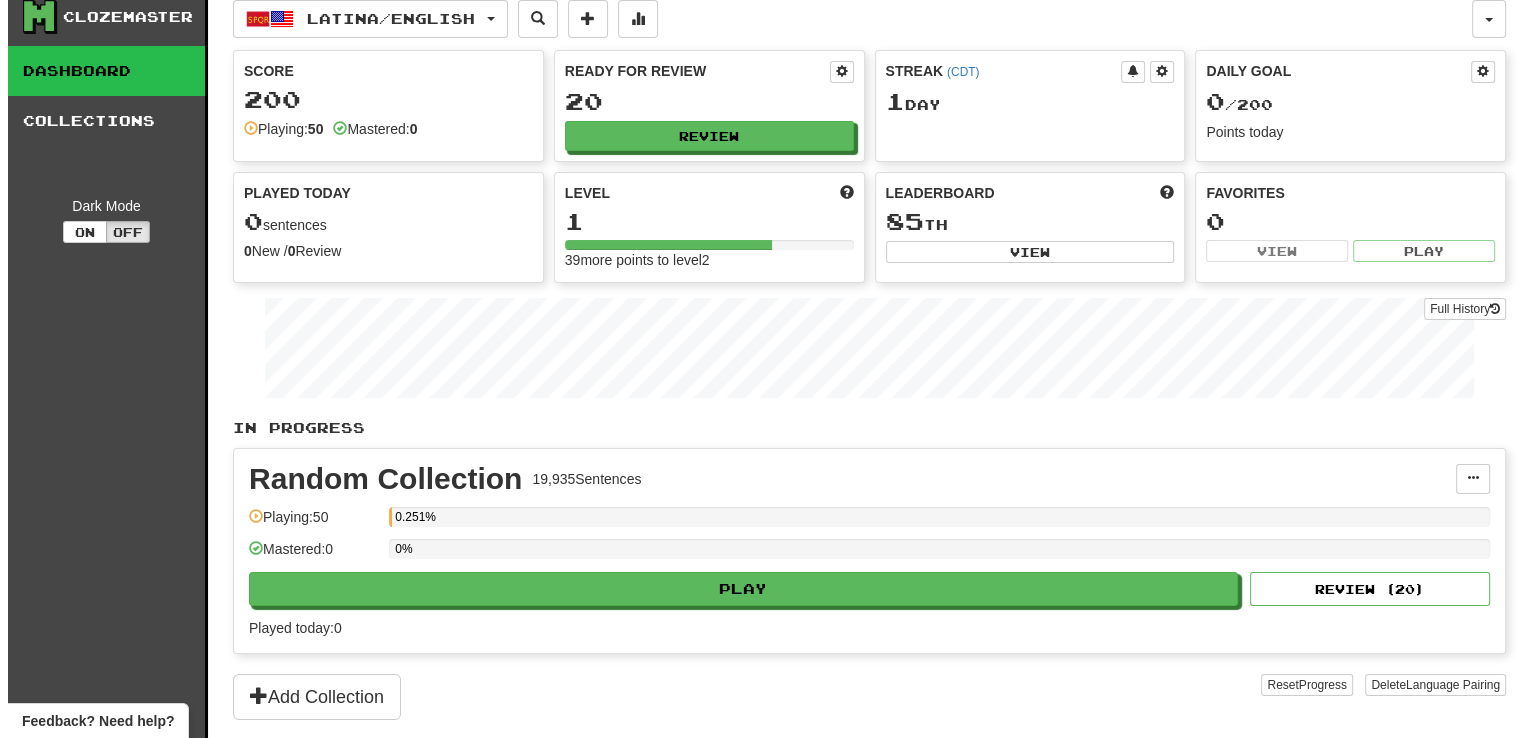 scroll, scrollTop: 10, scrollLeft: 0, axis: vertical 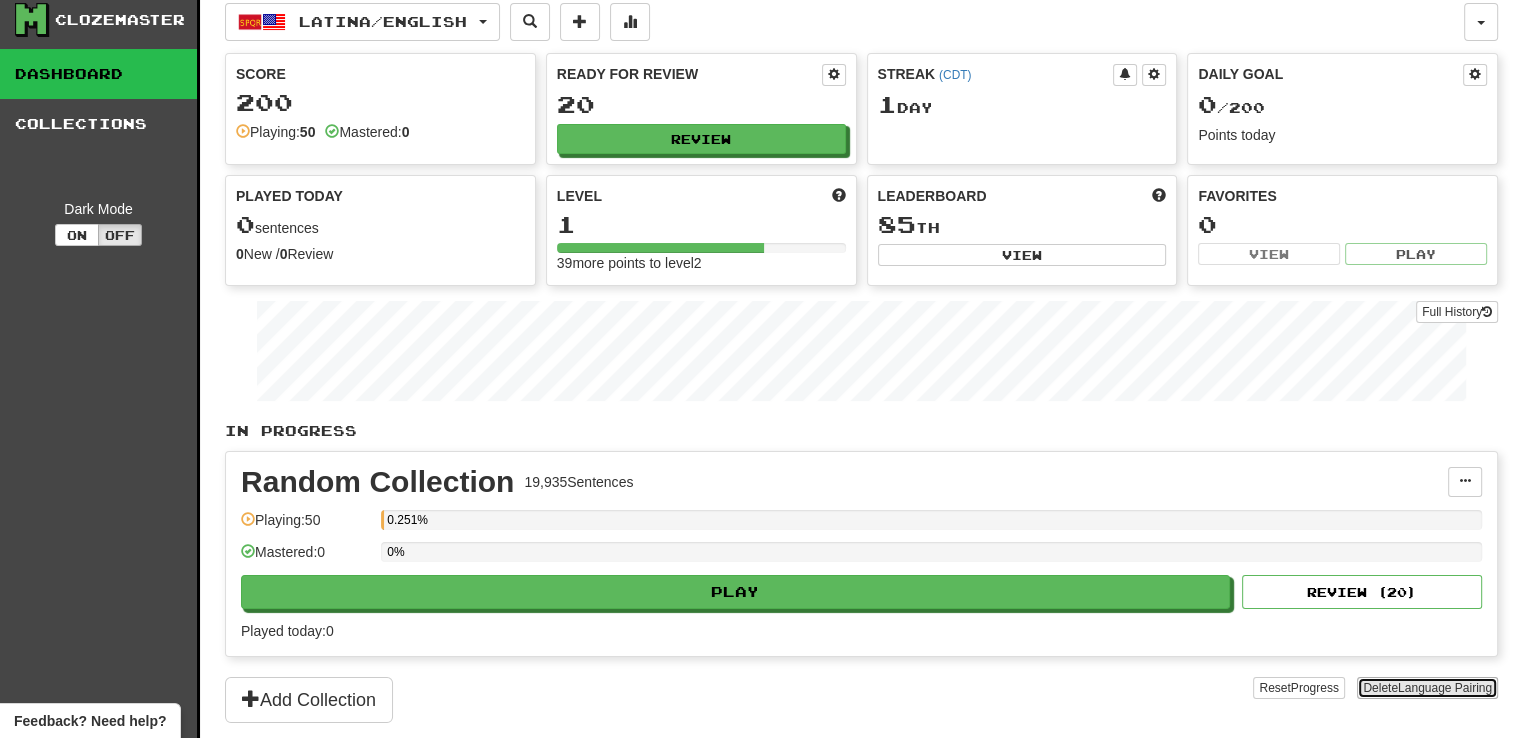 click on "Language Pairing" at bounding box center (1445, 688) 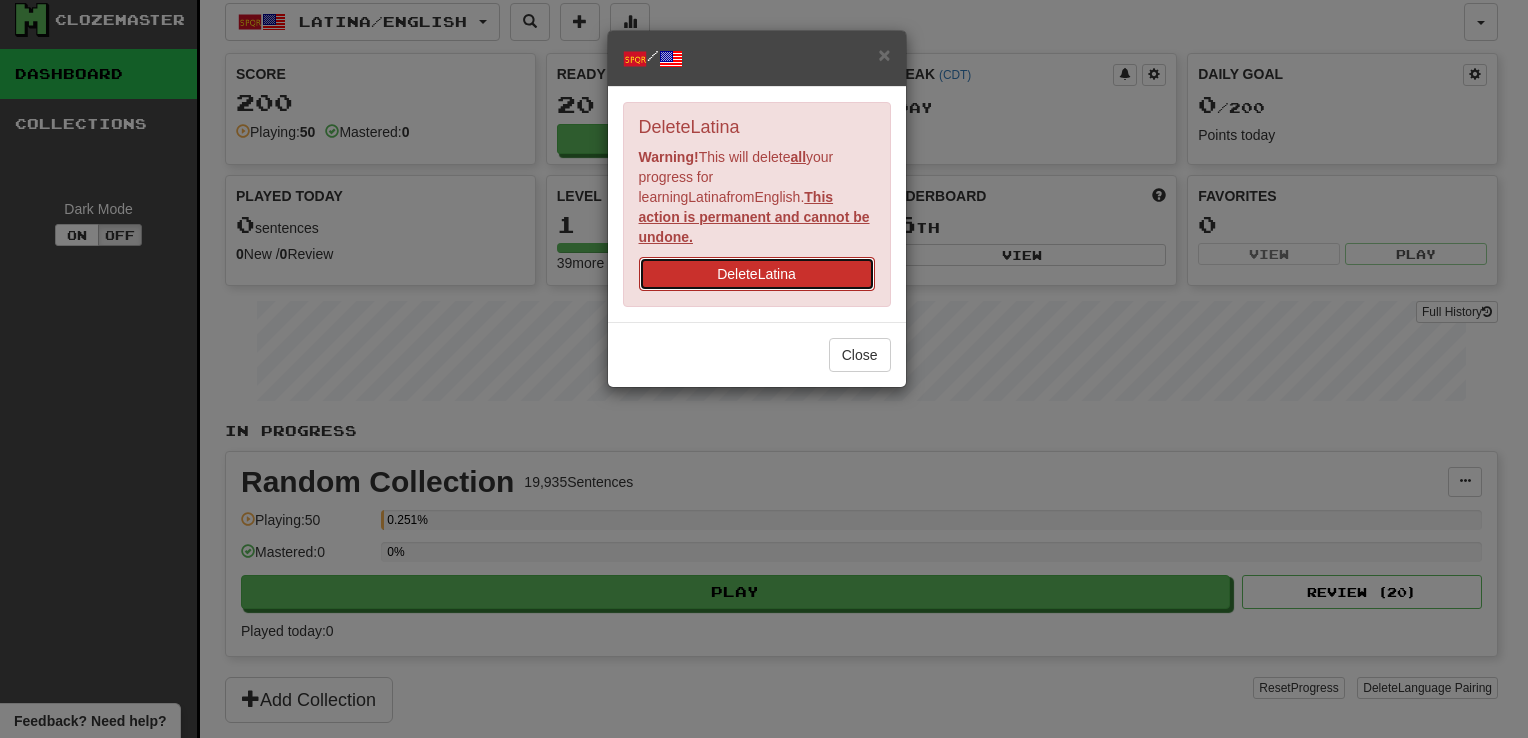 click on "Delete  Latina" at bounding box center [757, 274] 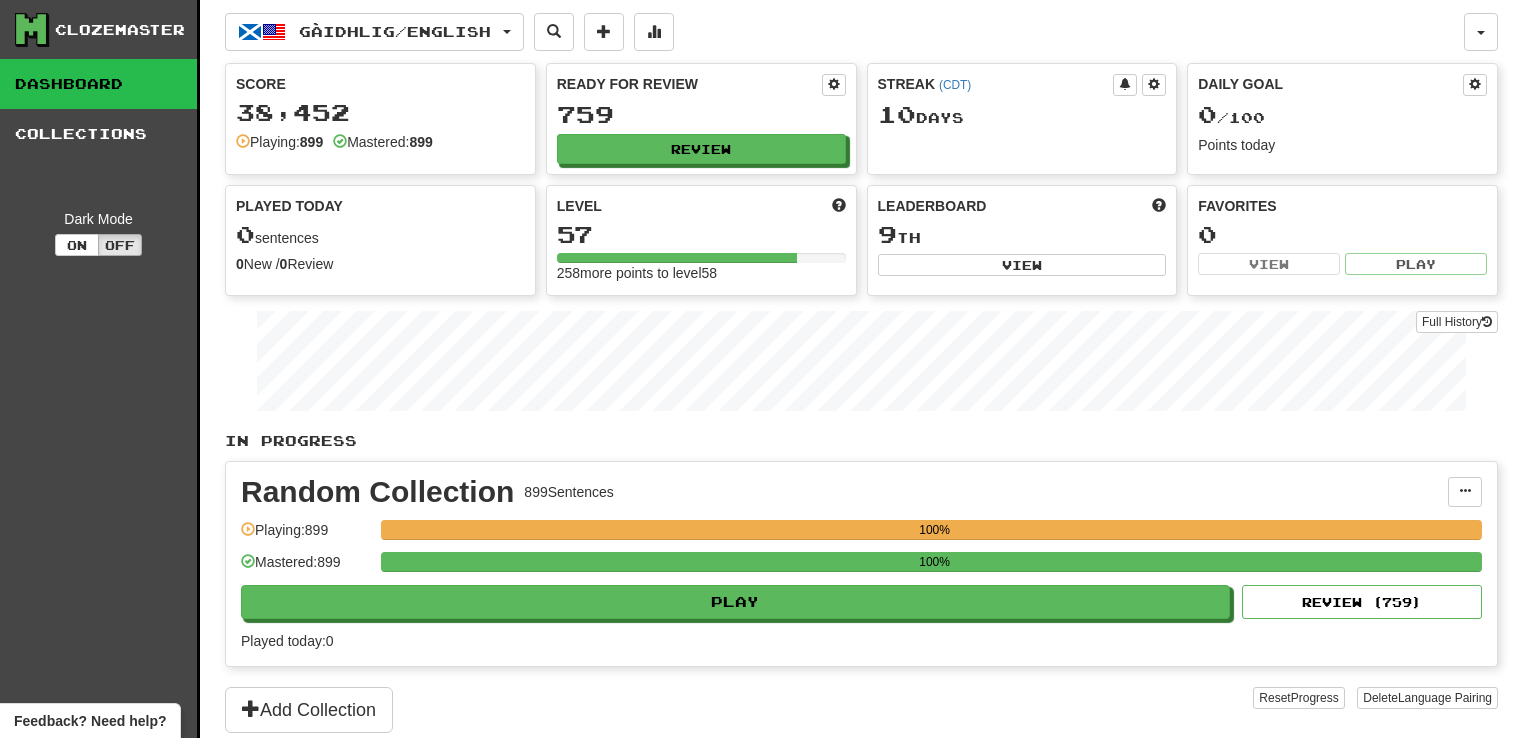 scroll, scrollTop: 0, scrollLeft: 0, axis: both 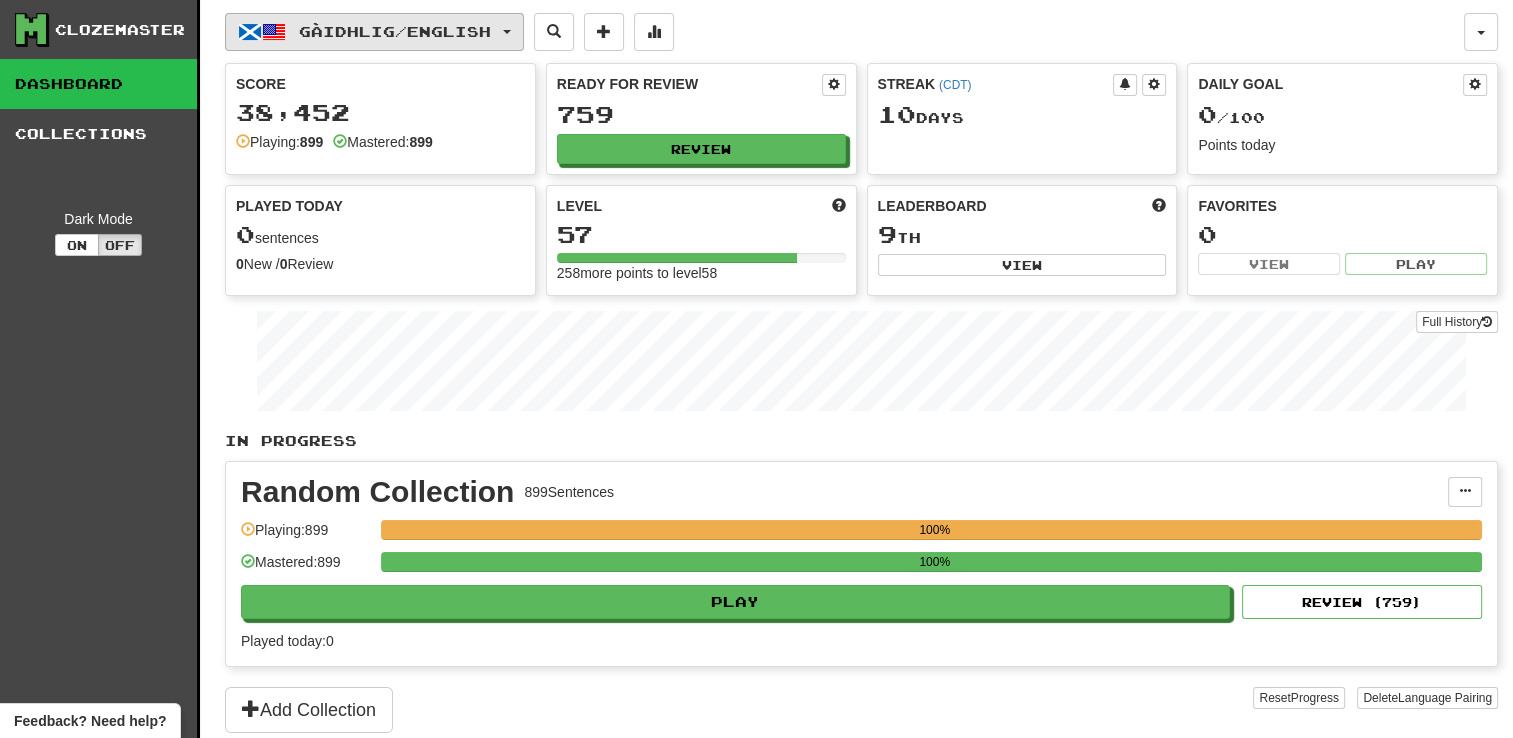 click on "Gàidhlig  /  English" at bounding box center [374, 32] 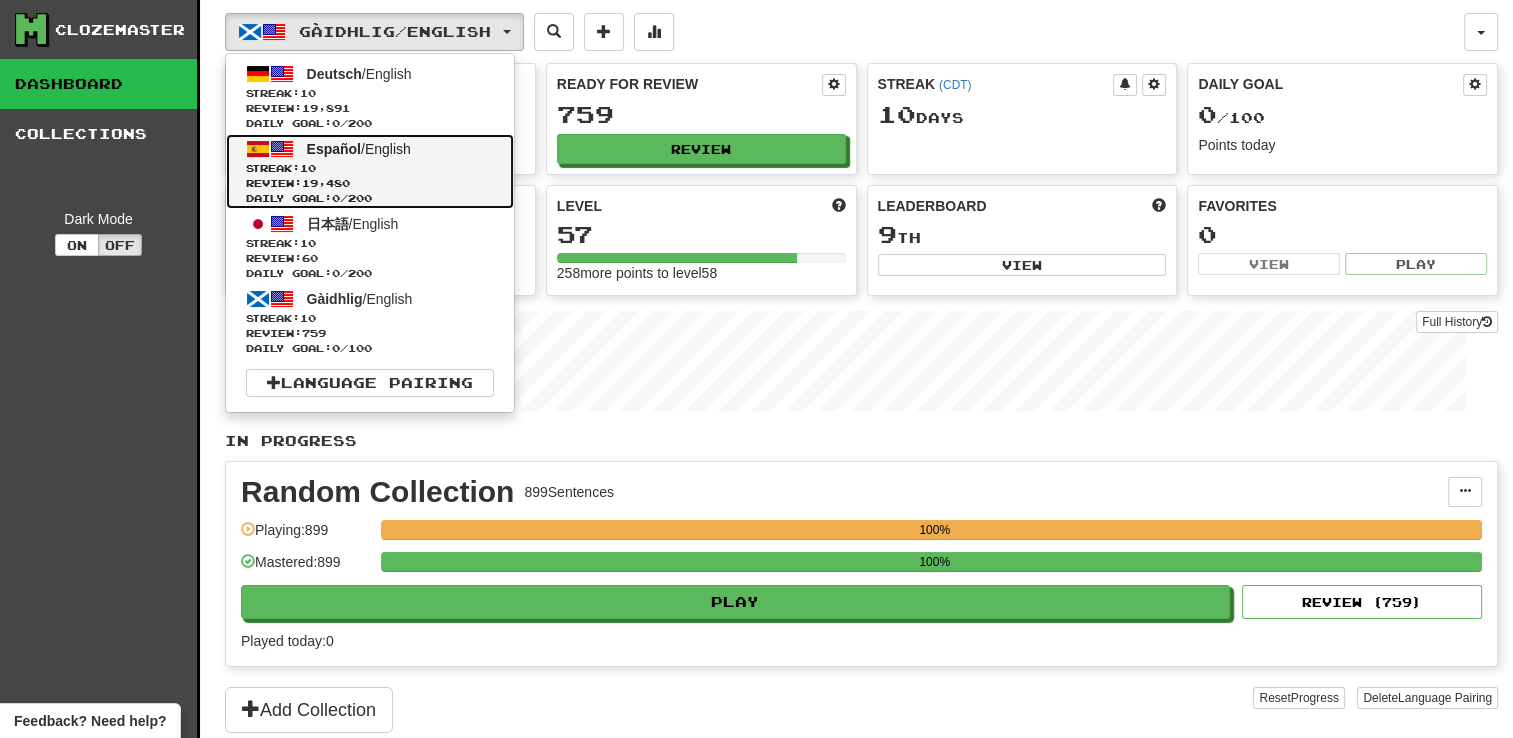 click on "Streak:  10" at bounding box center (370, 168) 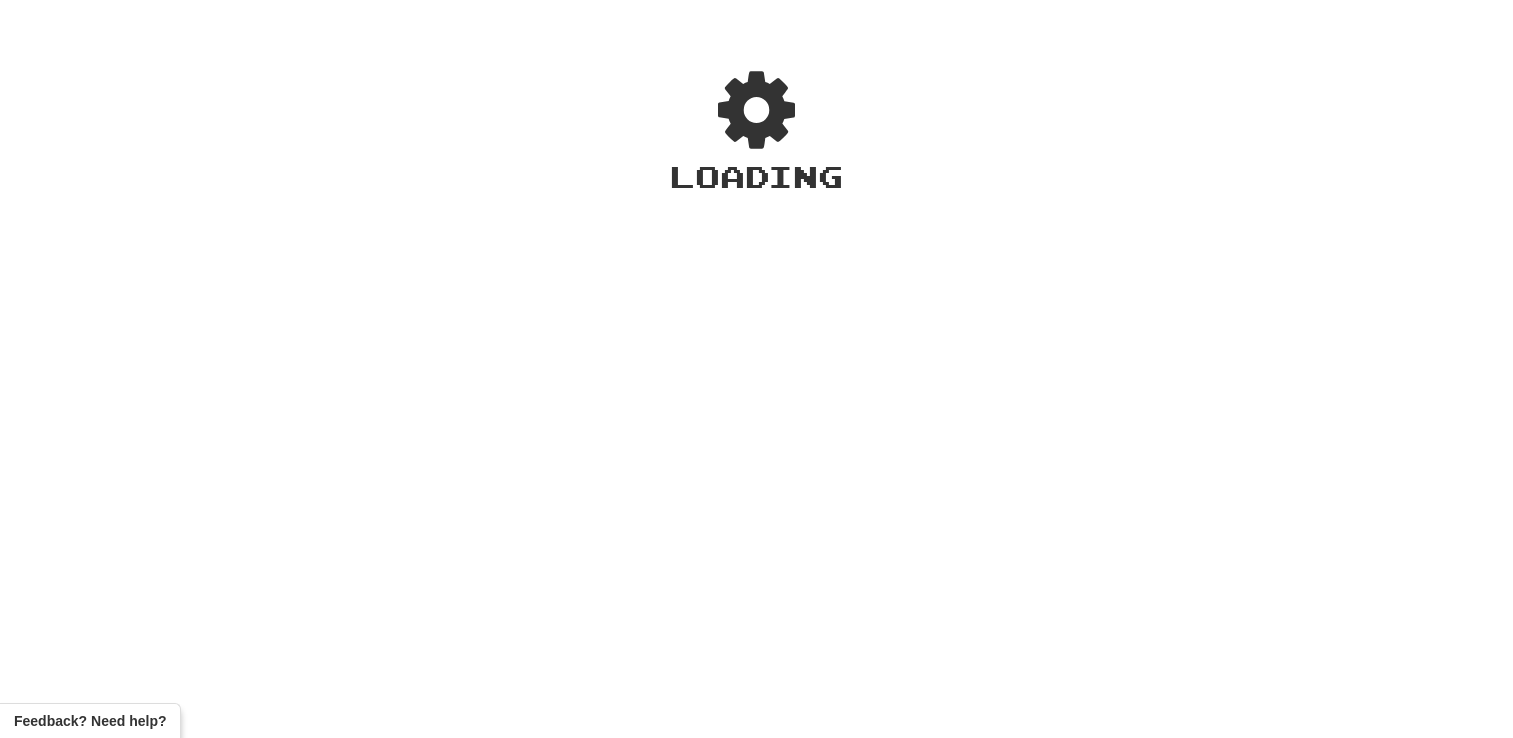 scroll, scrollTop: 0, scrollLeft: 0, axis: both 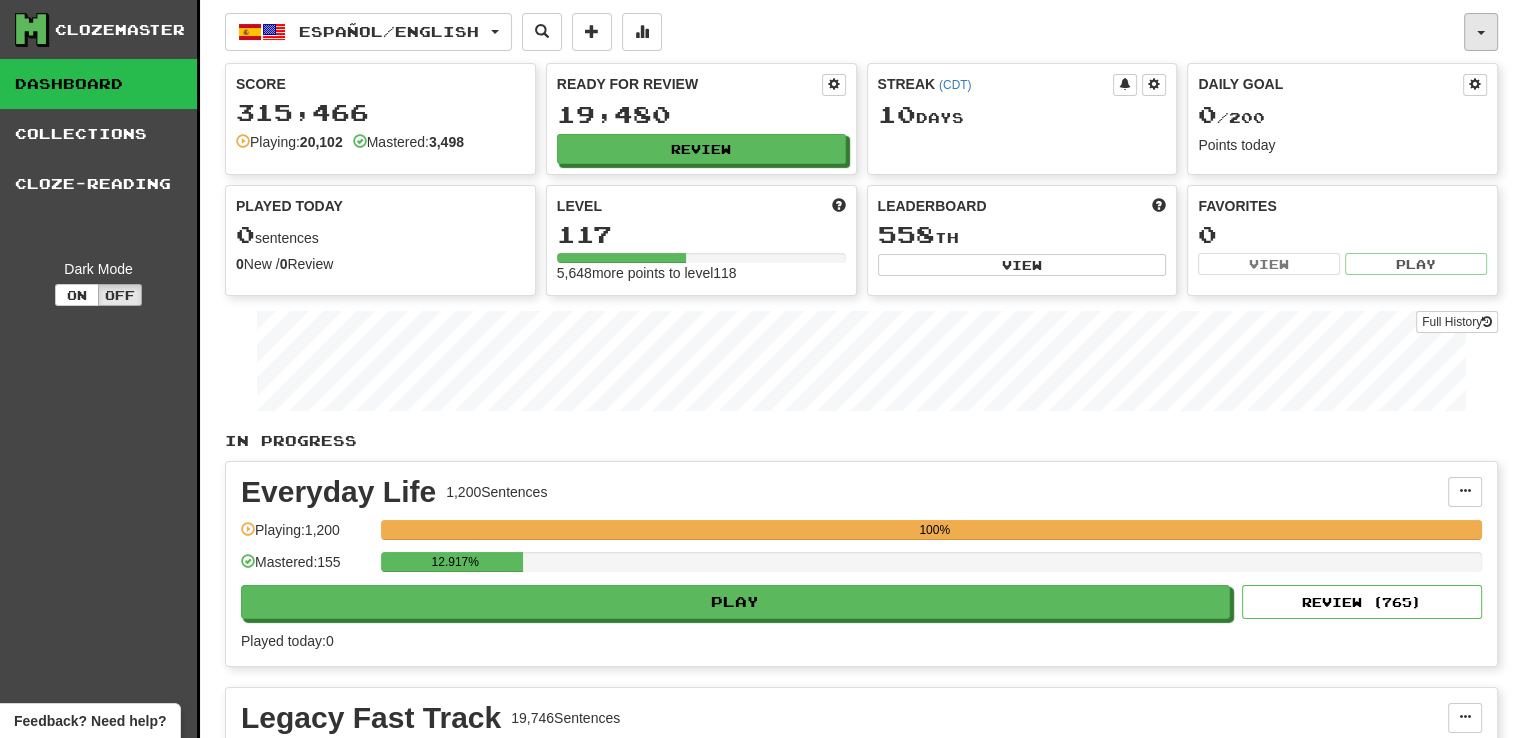 click at bounding box center (1481, 32) 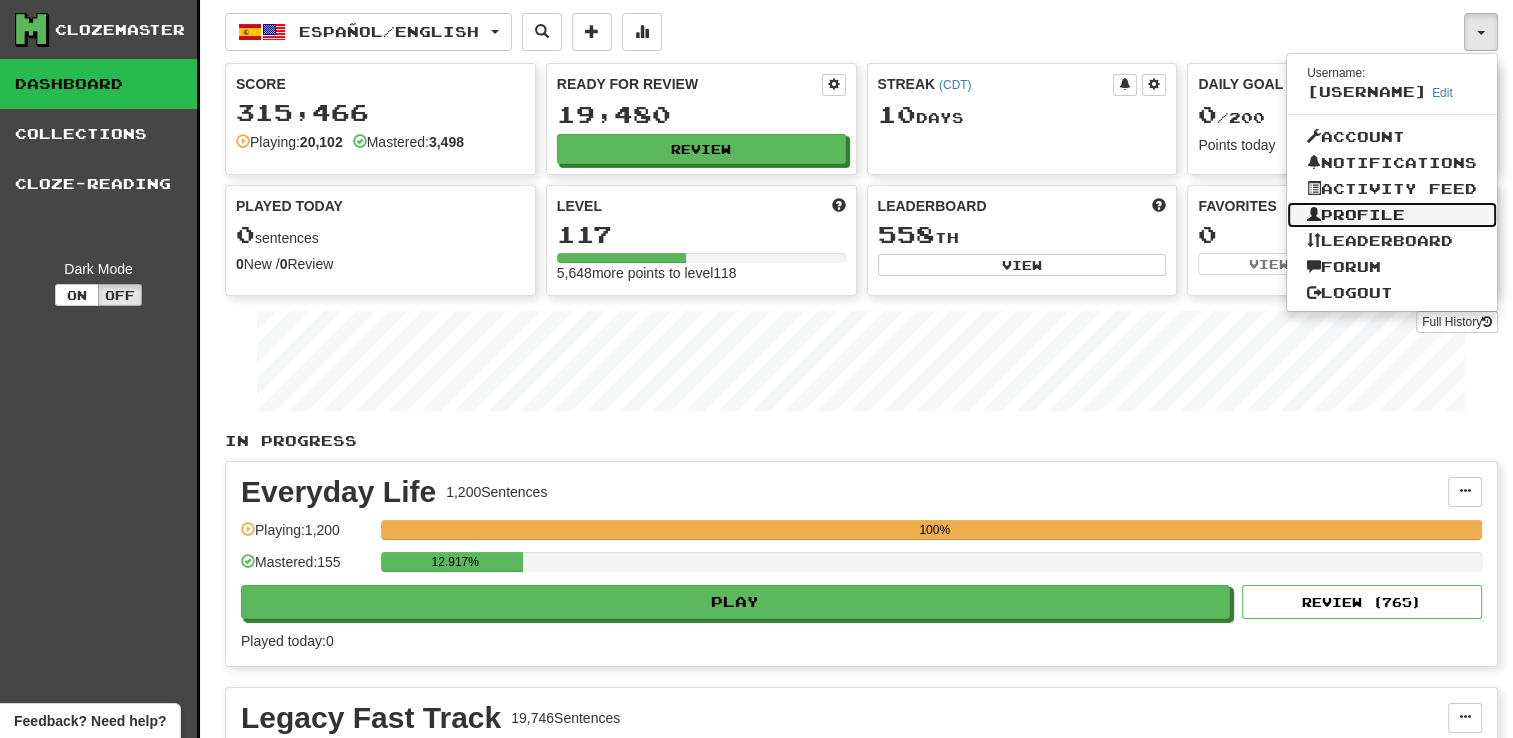 click on "Profile" at bounding box center [1392, 215] 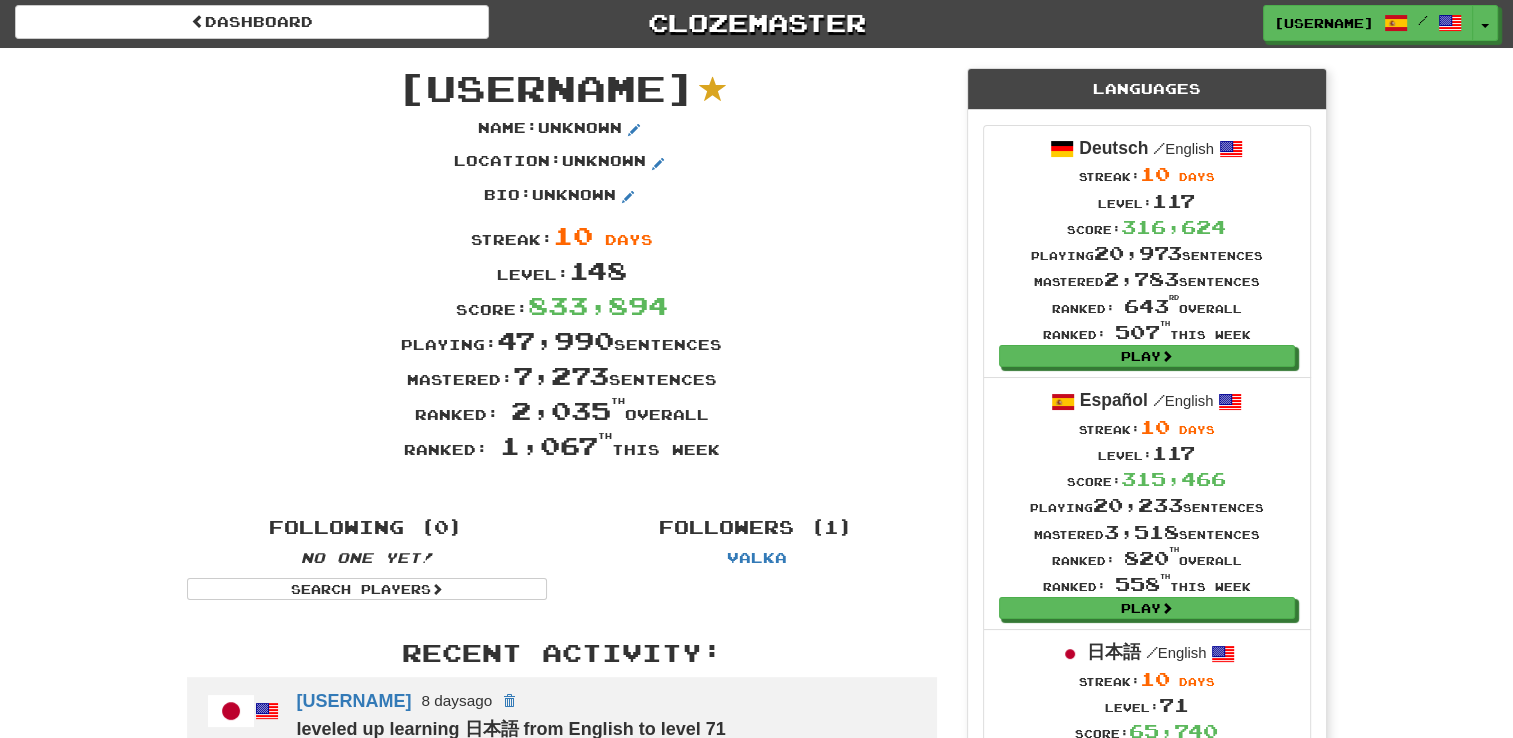 scroll, scrollTop: 0, scrollLeft: 0, axis: both 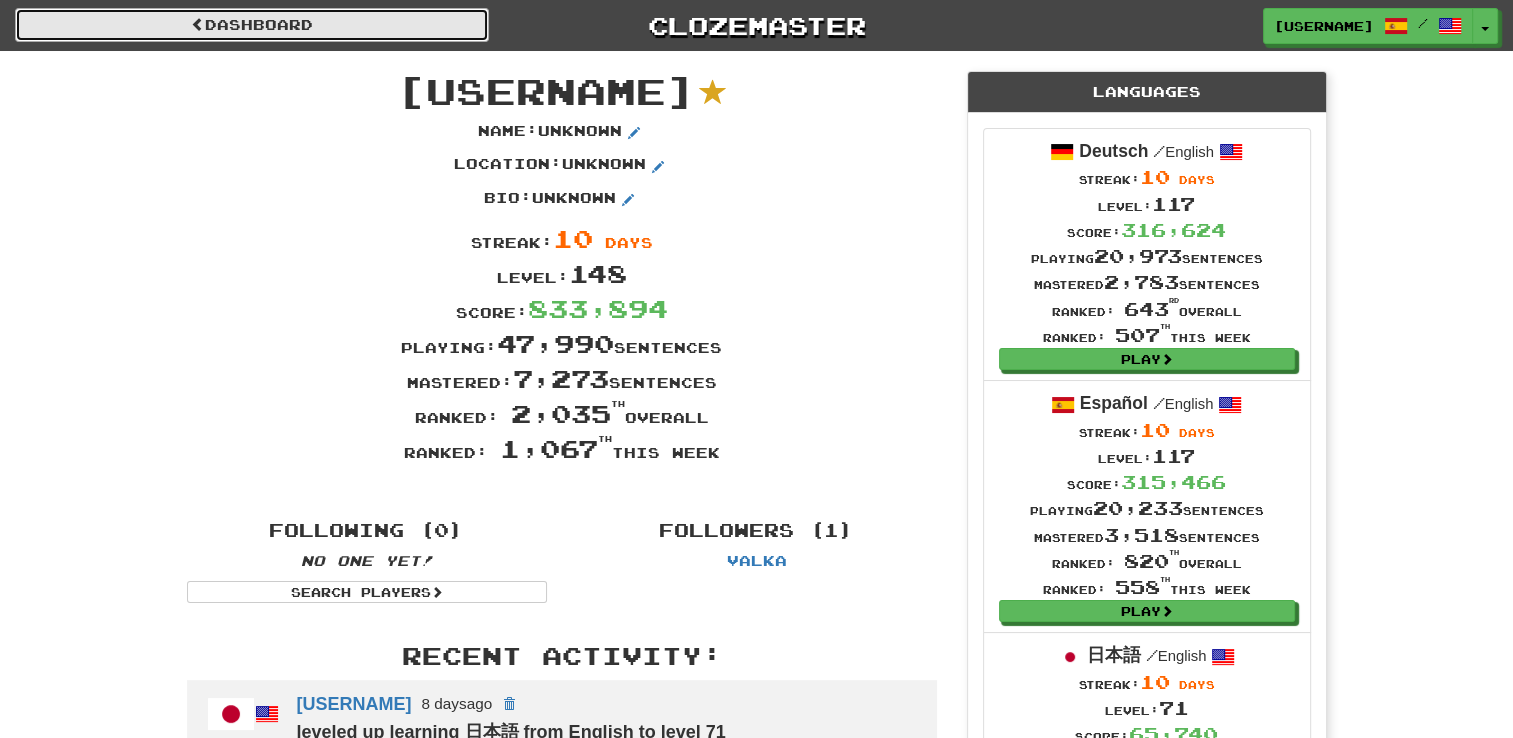 click on "Dashboard" at bounding box center [252, 25] 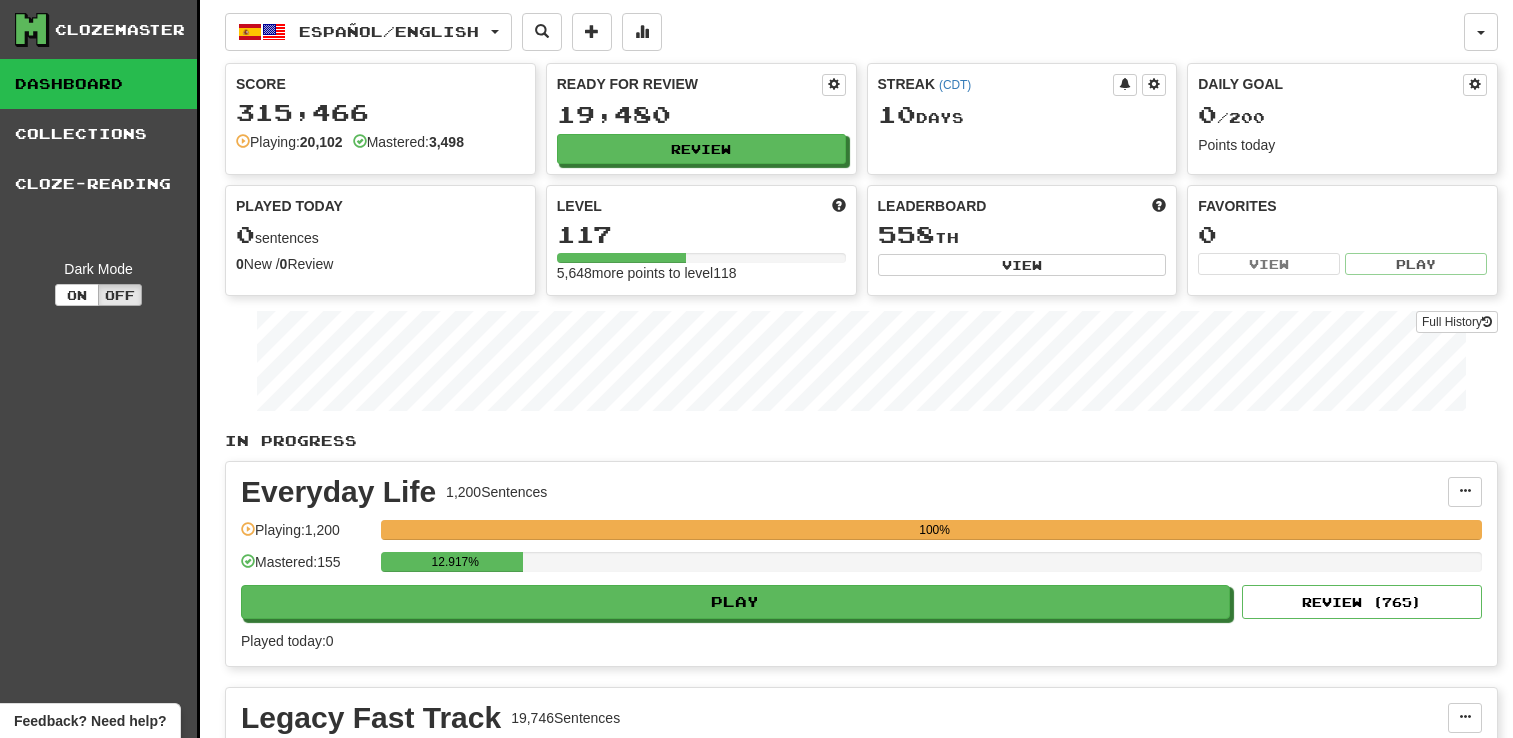 scroll, scrollTop: 0, scrollLeft: 0, axis: both 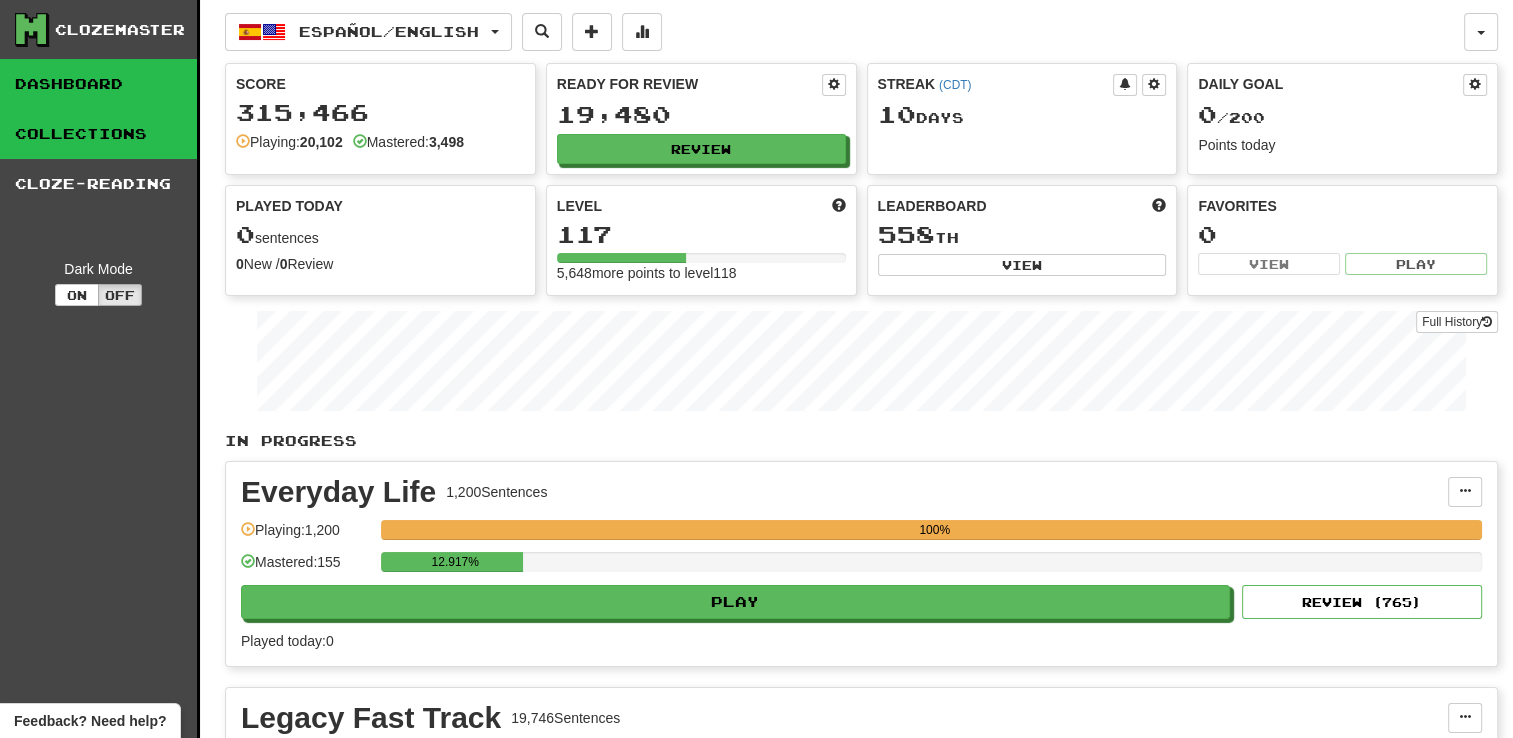 click on "Collections" at bounding box center (98, 134) 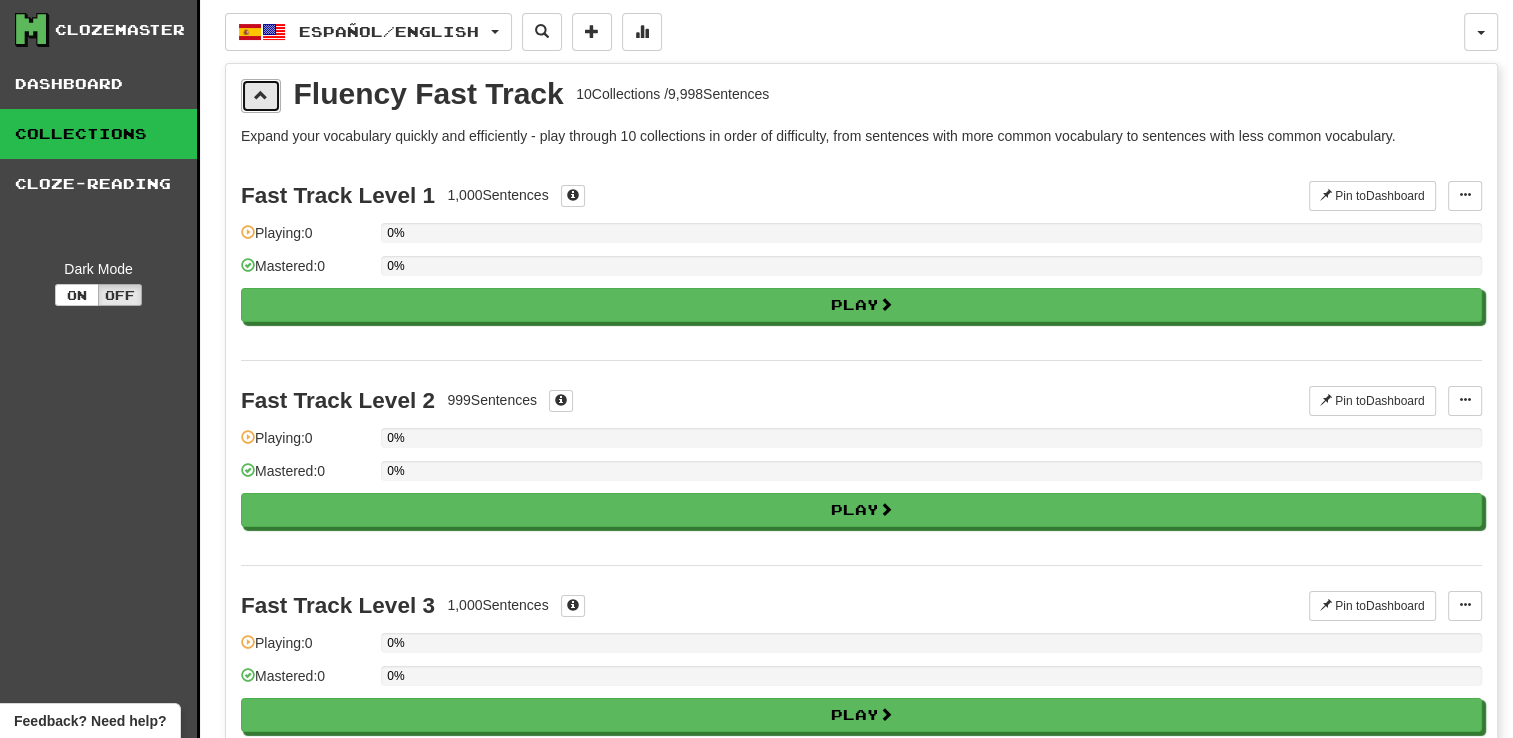 click at bounding box center (261, 96) 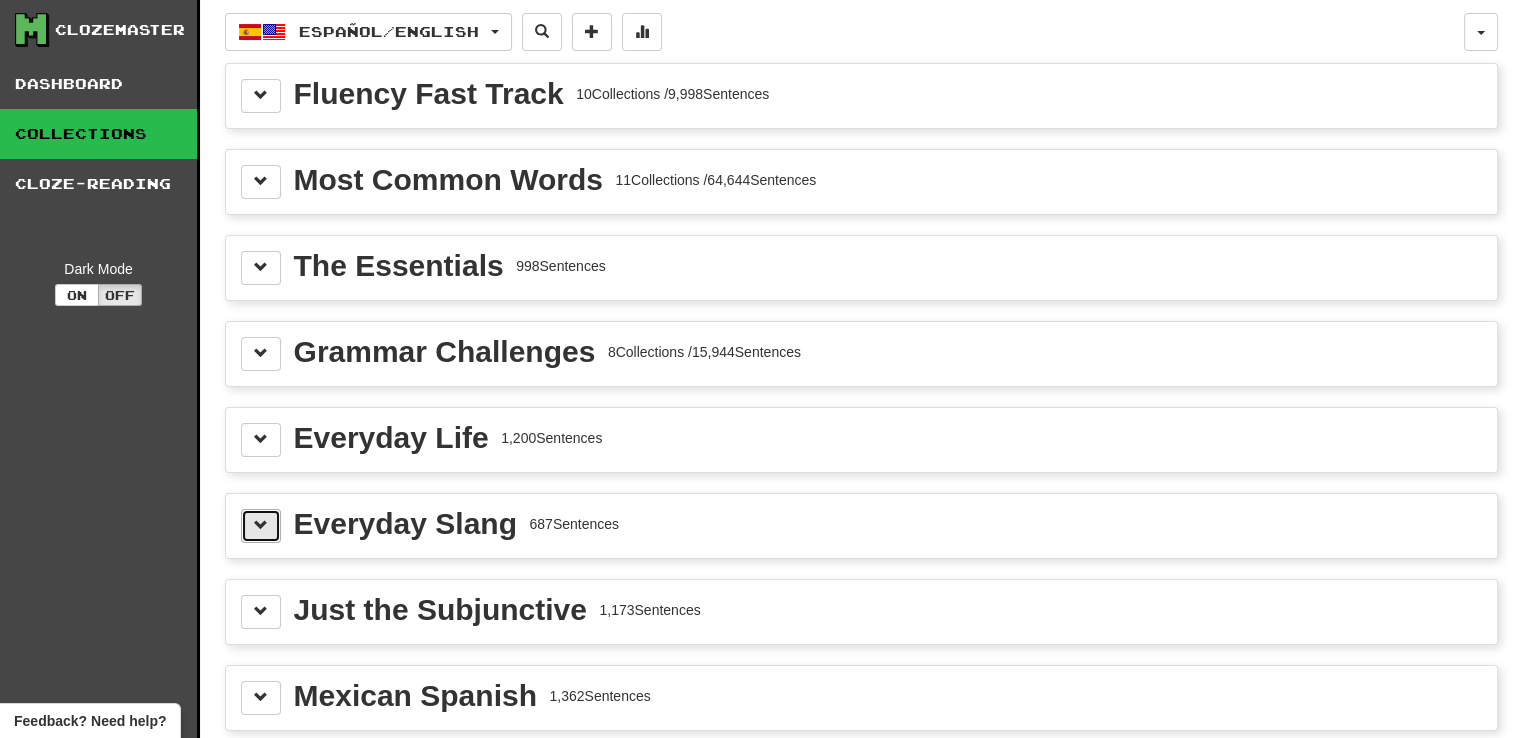 click at bounding box center [261, 525] 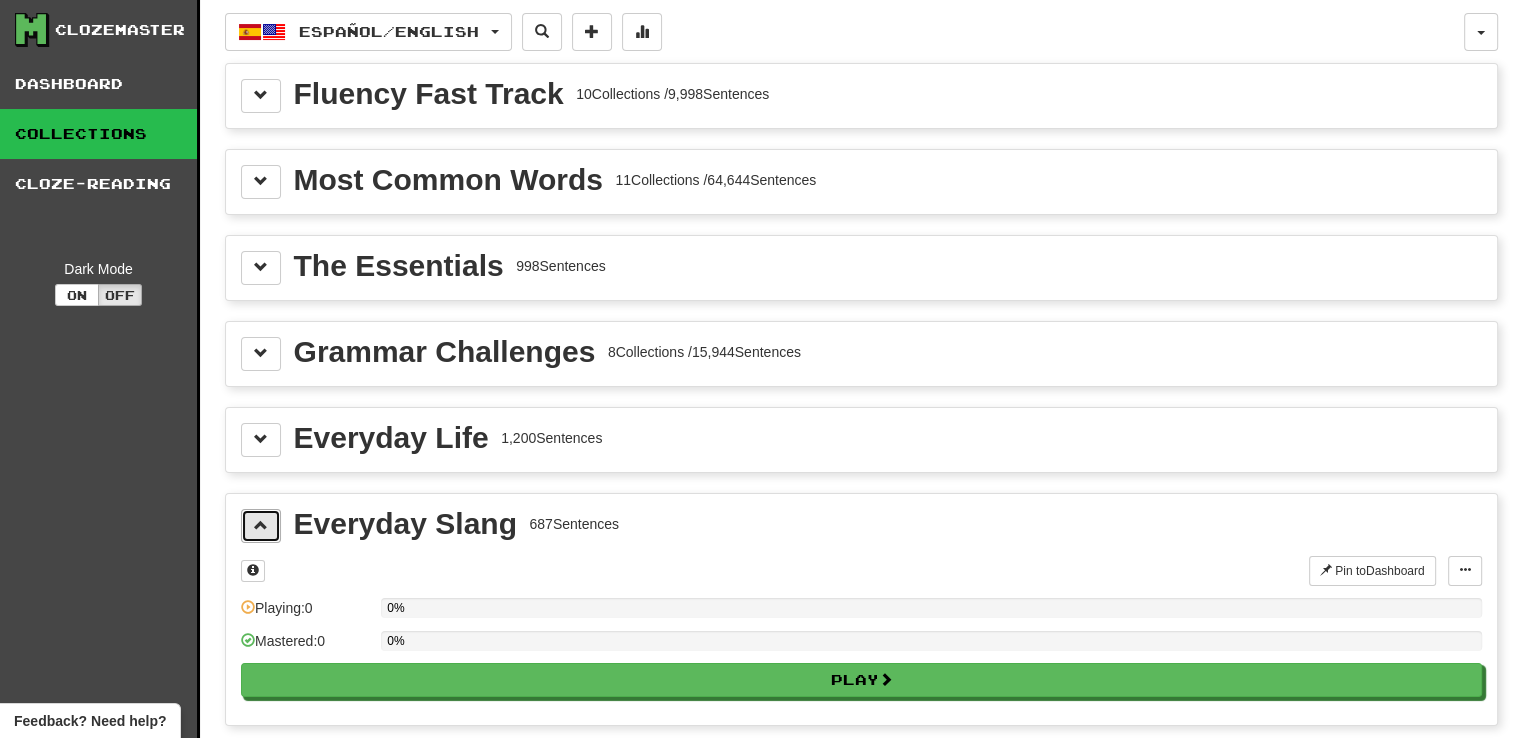 scroll, scrollTop: 100, scrollLeft: 0, axis: vertical 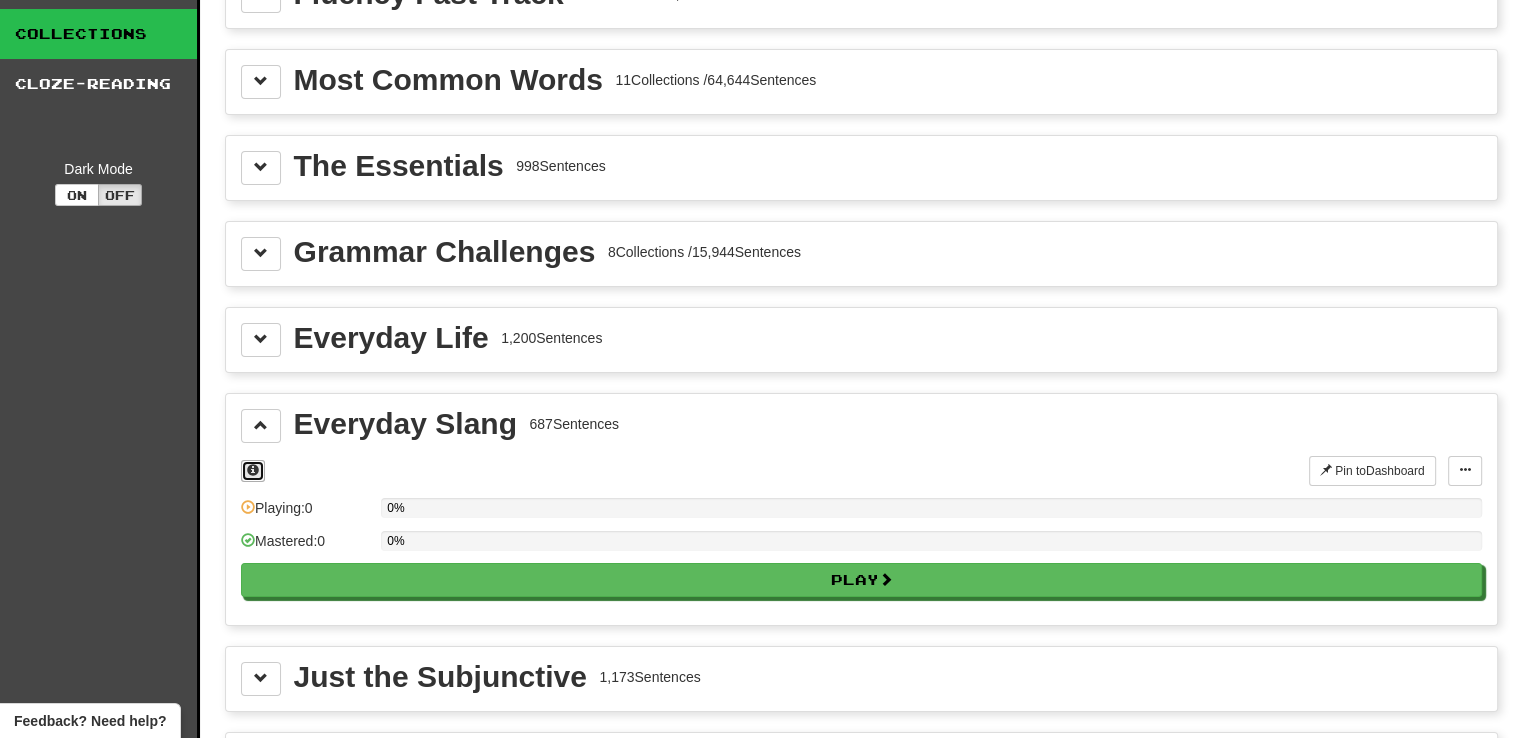 click at bounding box center [253, 470] 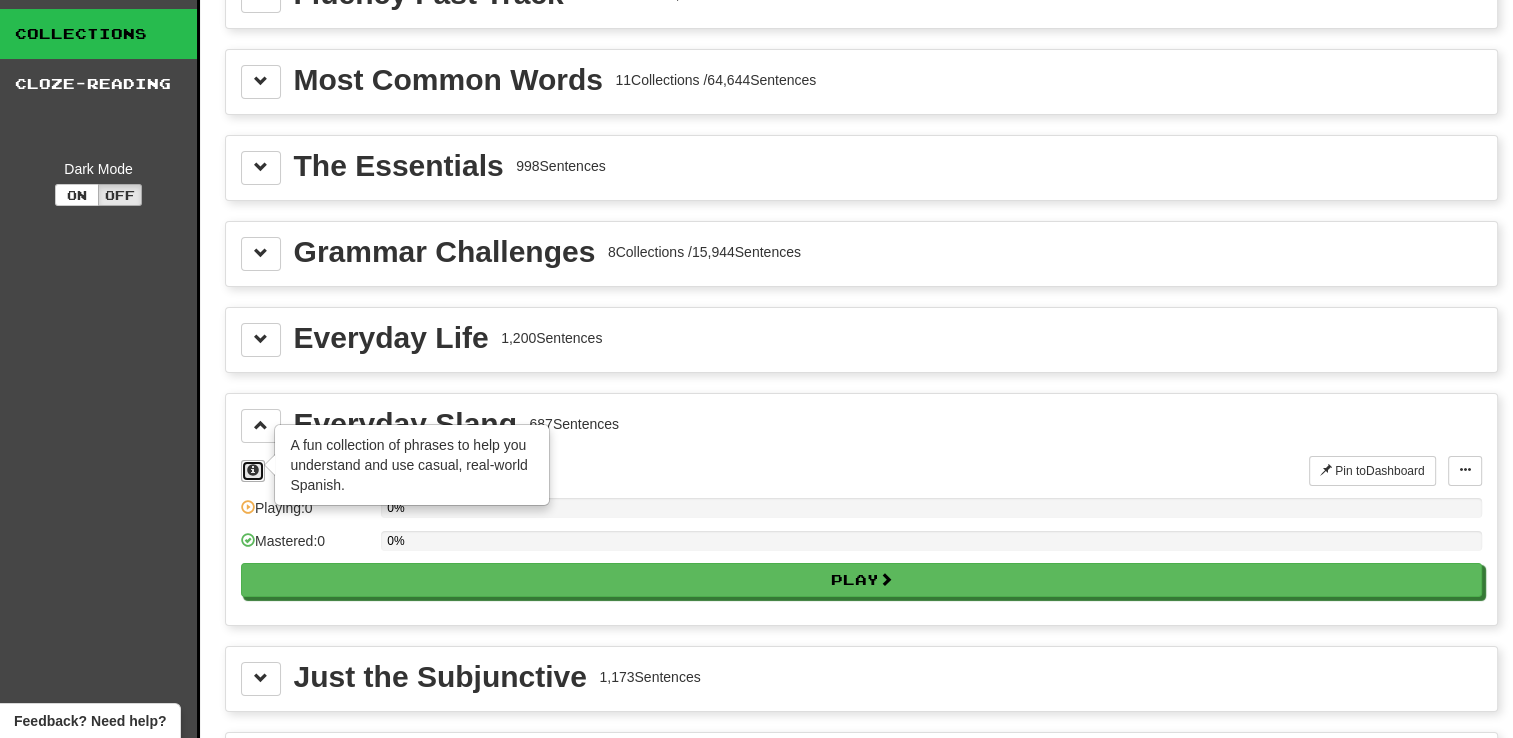 click at bounding box center [253, 470] 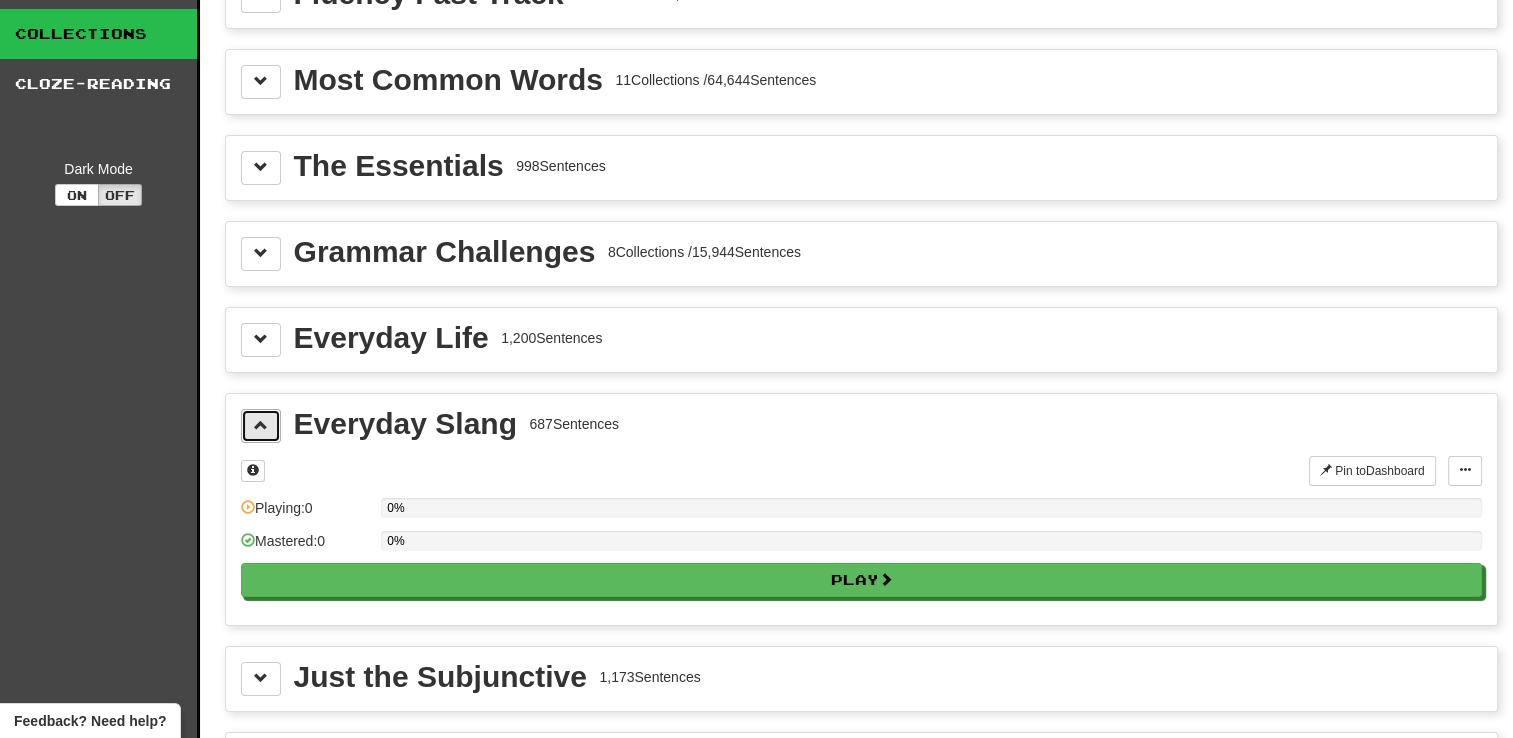 click at bounding box center [261, 425] 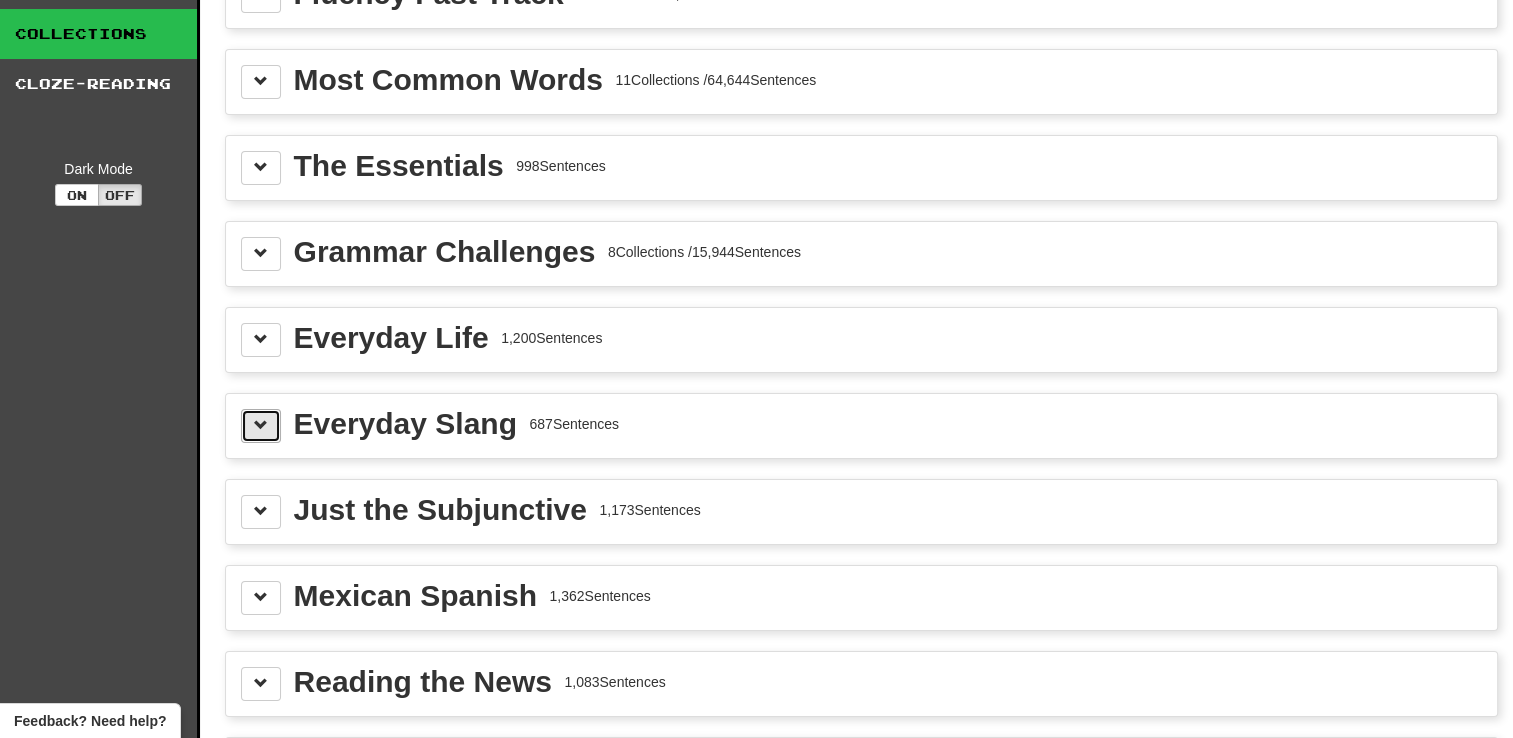 click at bounding box center (261, 425) 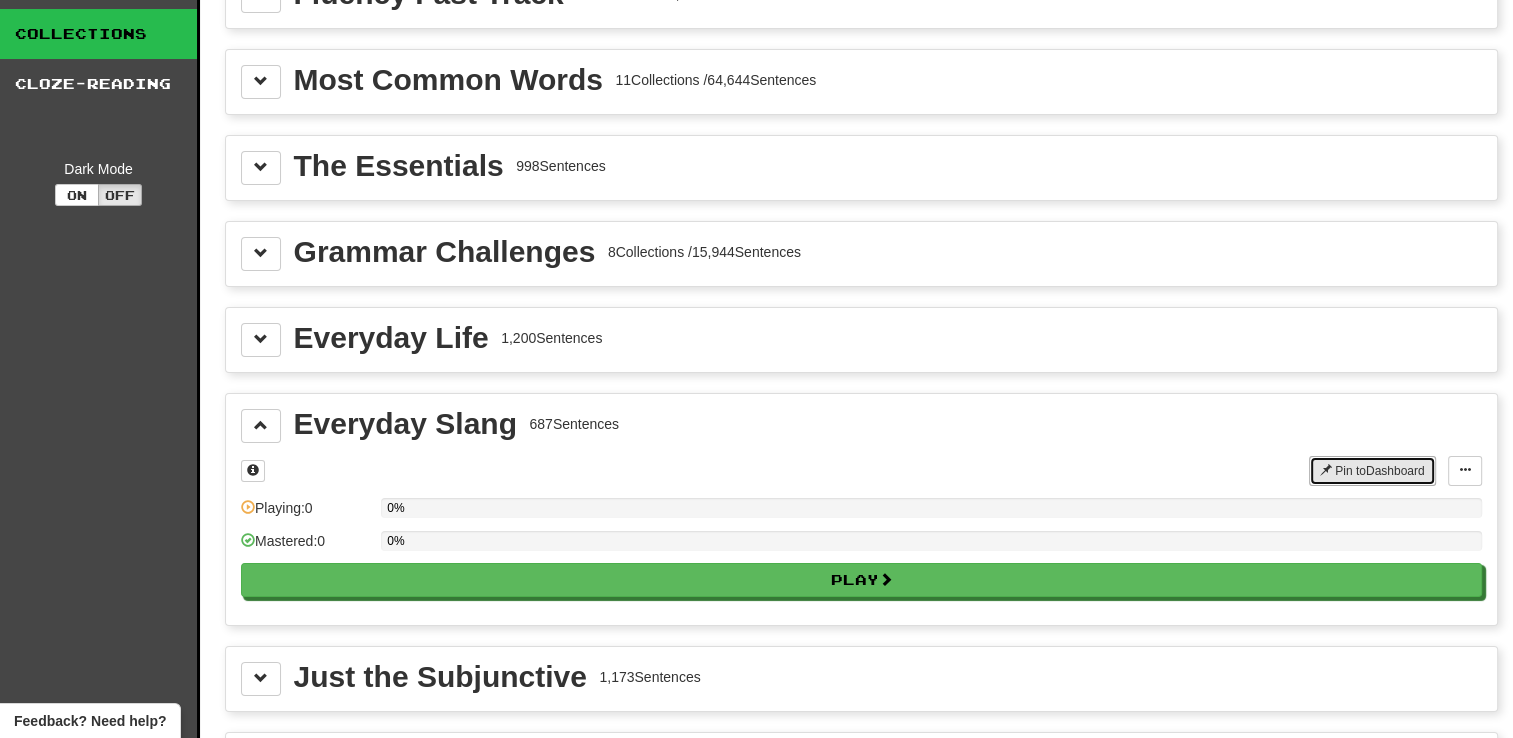 click on "Pin to  Dashboard" at bounding box center (1372, 471) 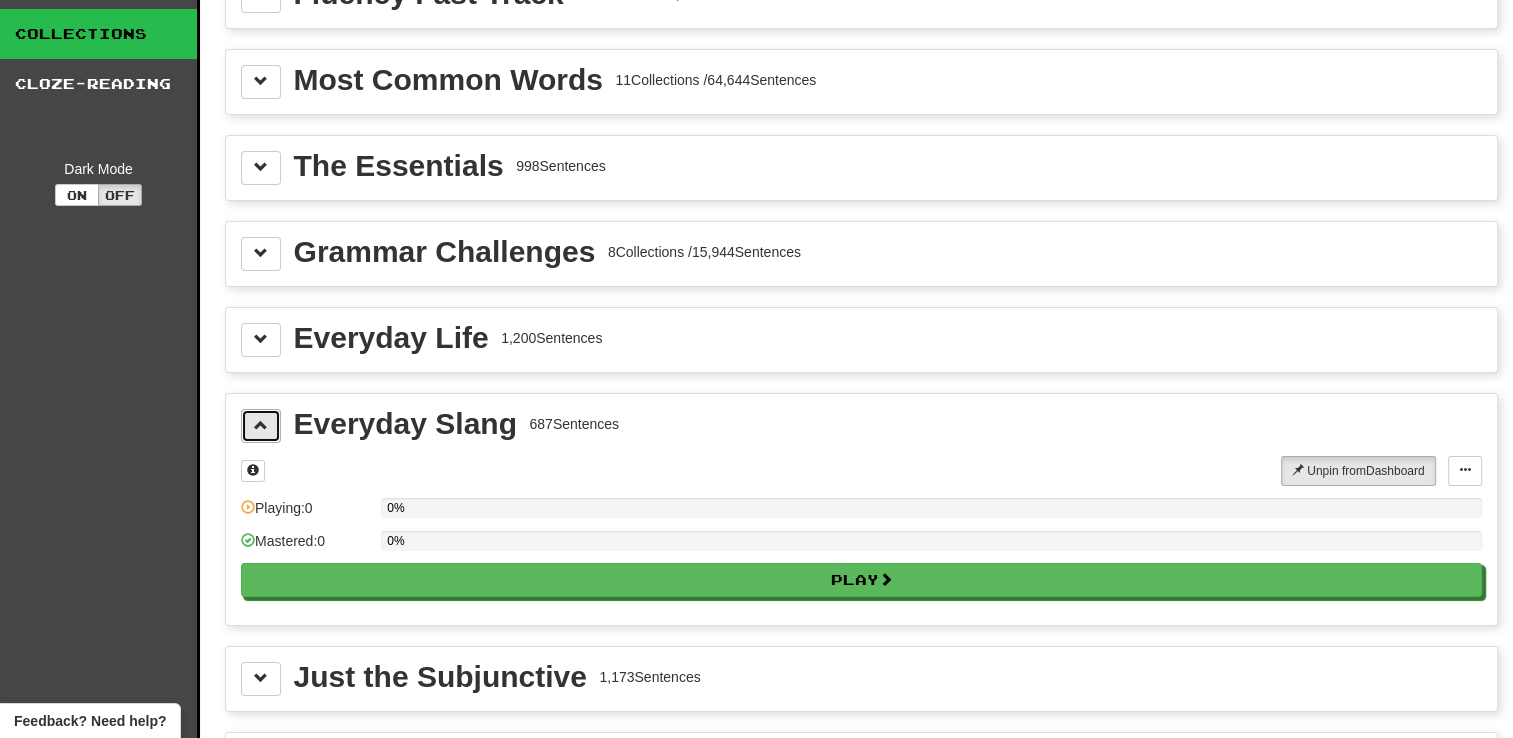 click at bounding box center [261, 425] 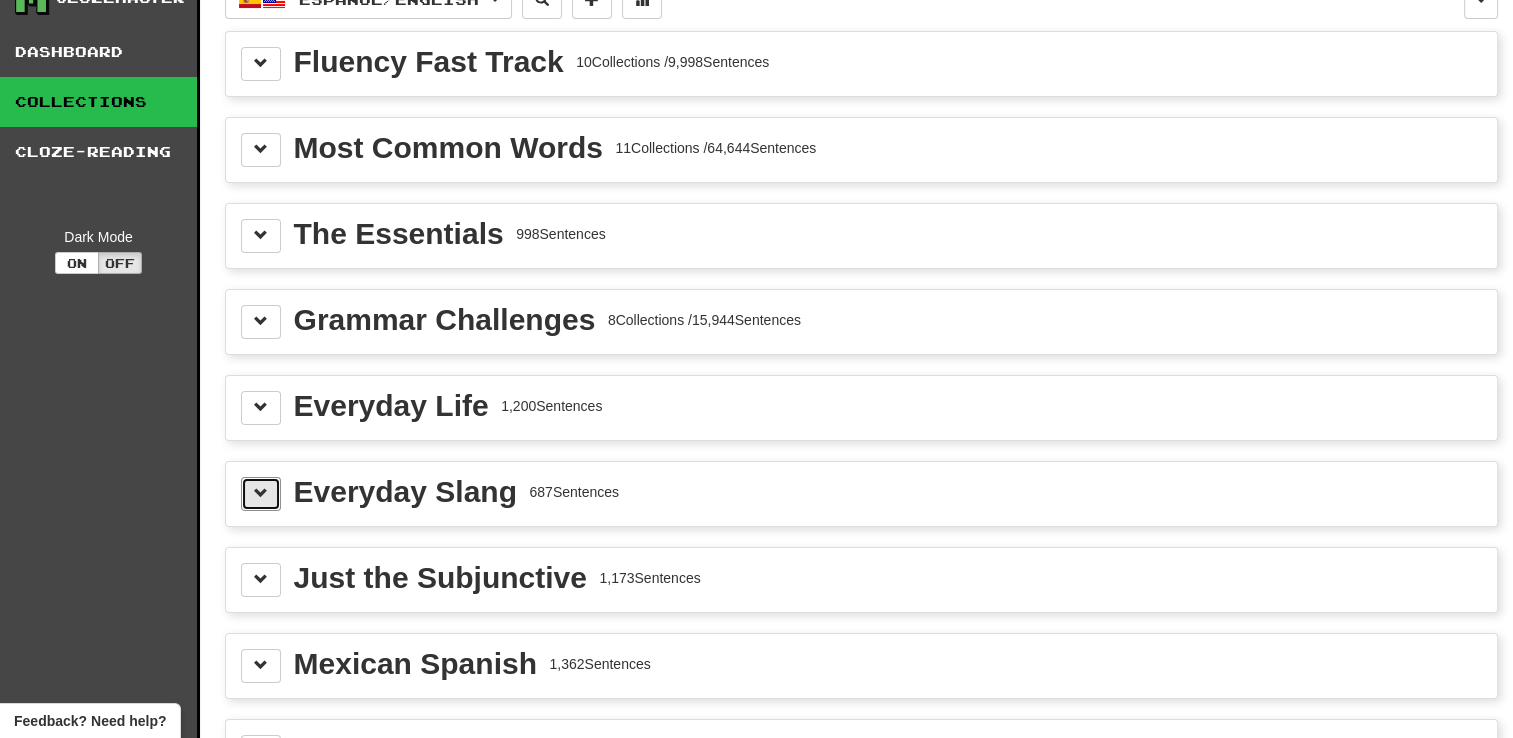 scroll, scrollTop: 0, scrollLeft: 0, axis: both 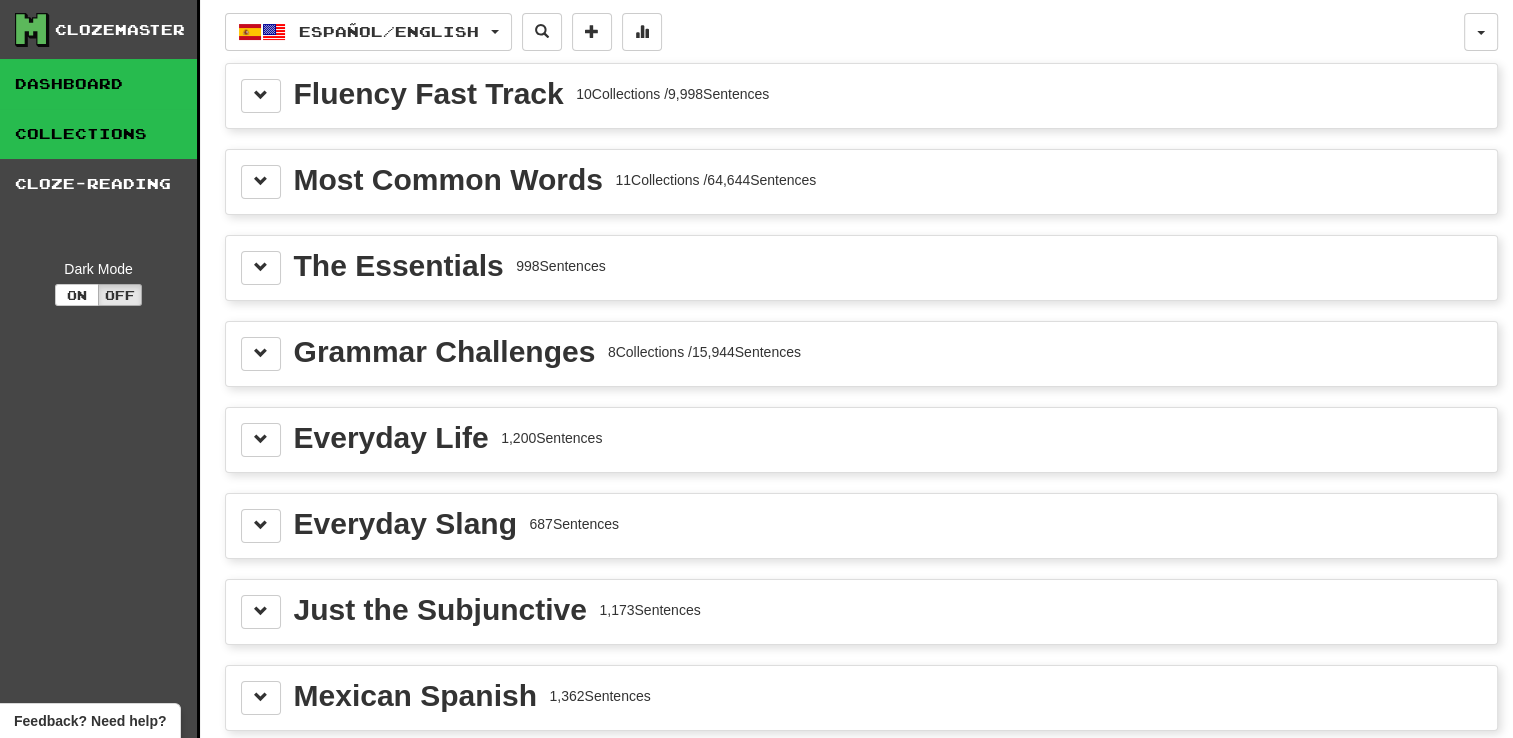 click on "Dashboard" at bounding box center (98, 84) 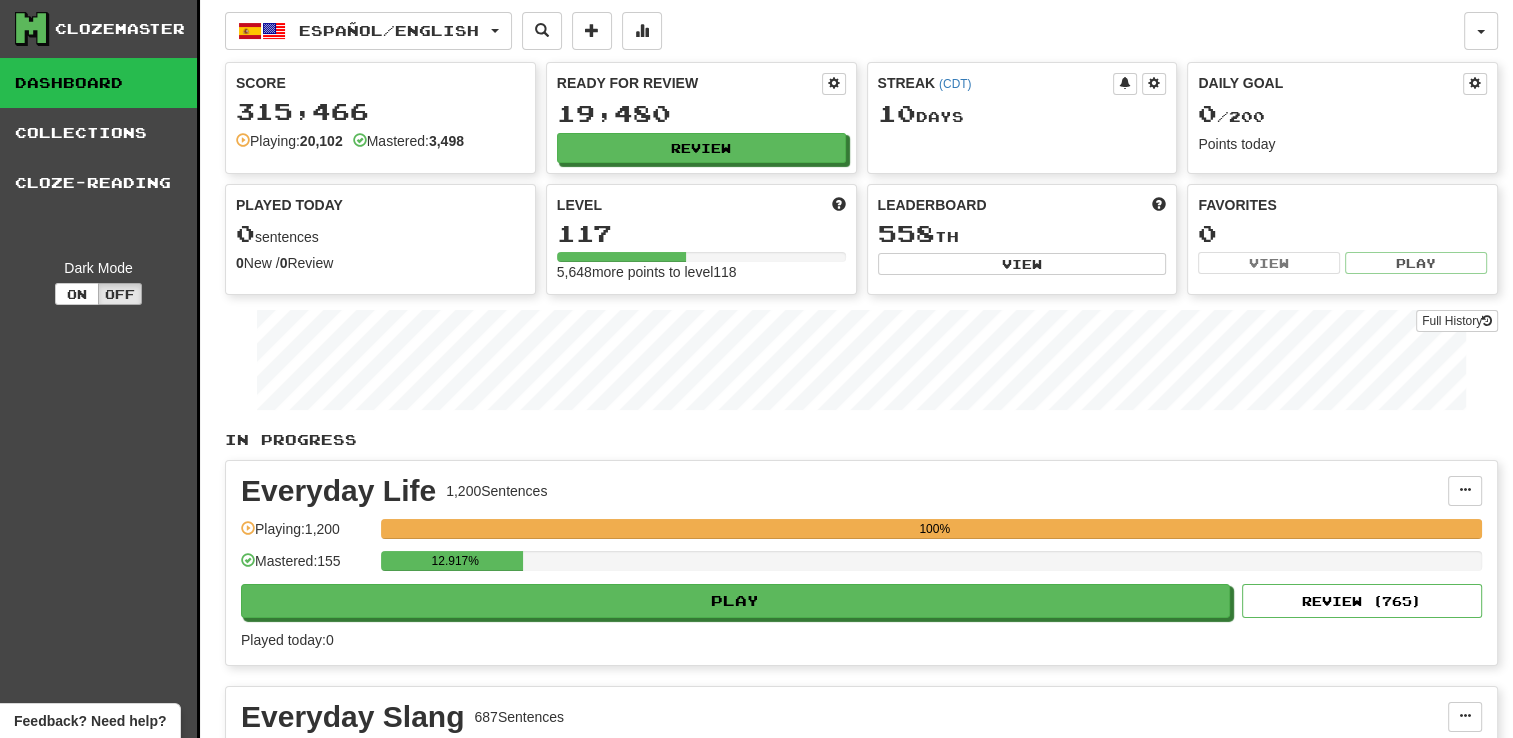 scroll, scrollTop: 0, scrollLeft: 0, axis: both 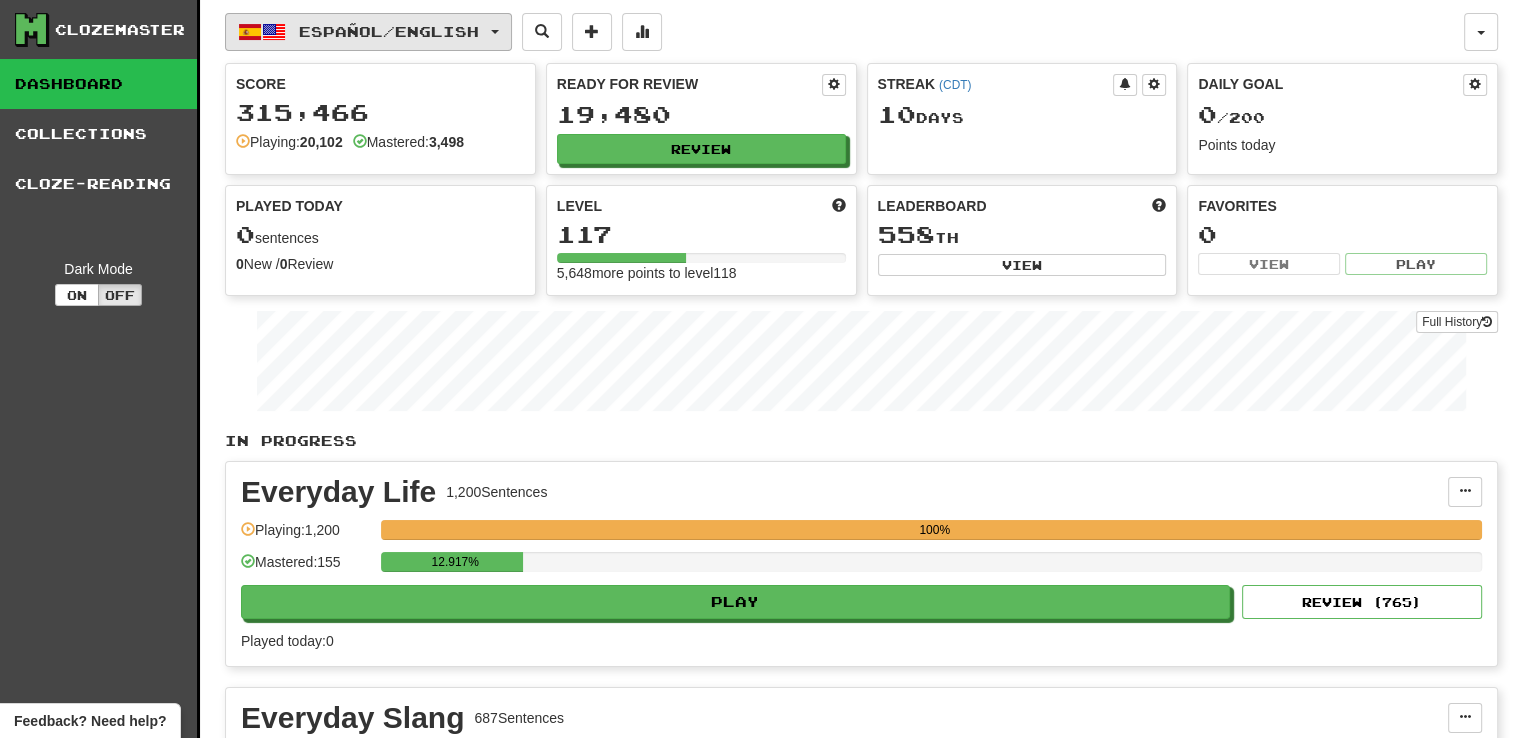 click on "Español  /  English" at bounding box center [389, 31] 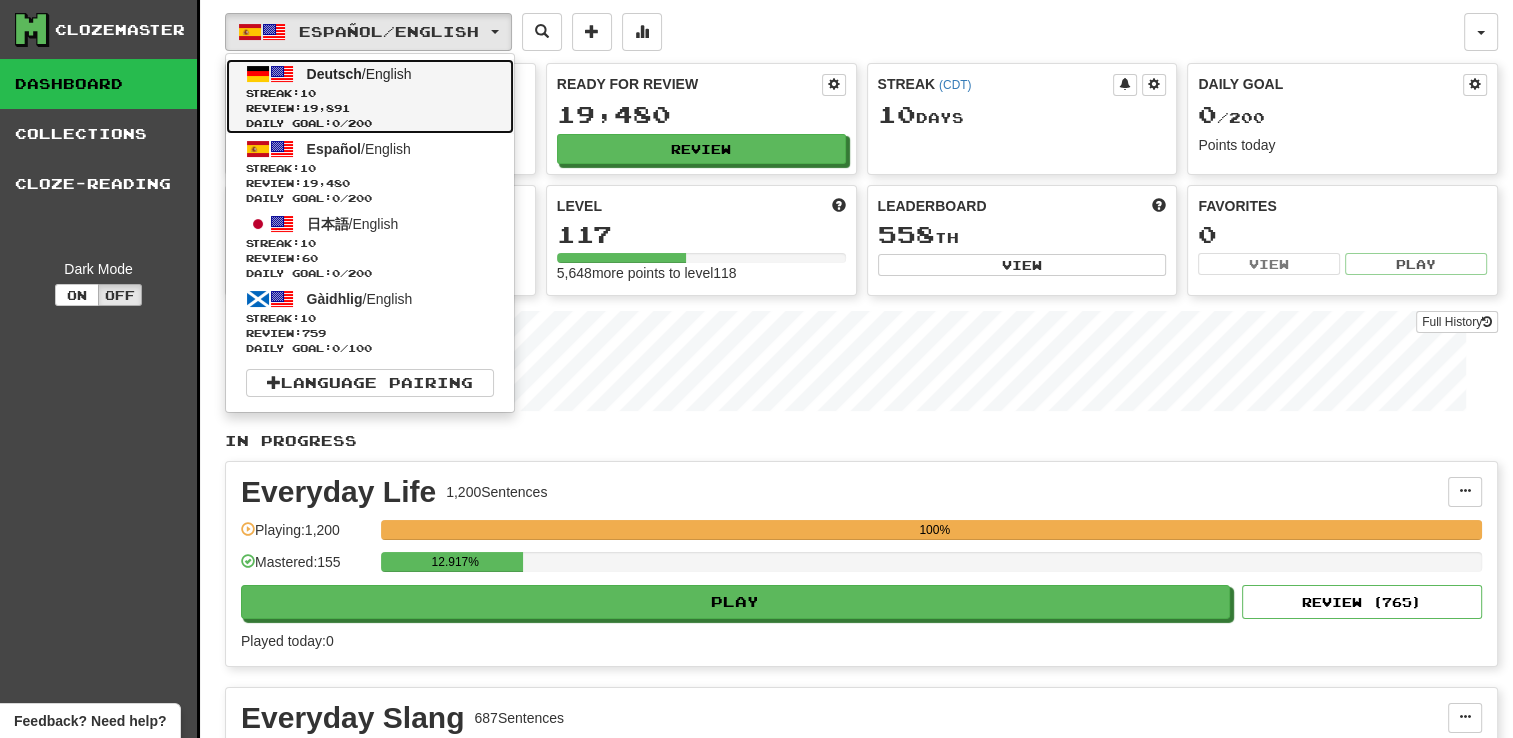 click on "Review:  19,891" at bounding box center [370, 108] 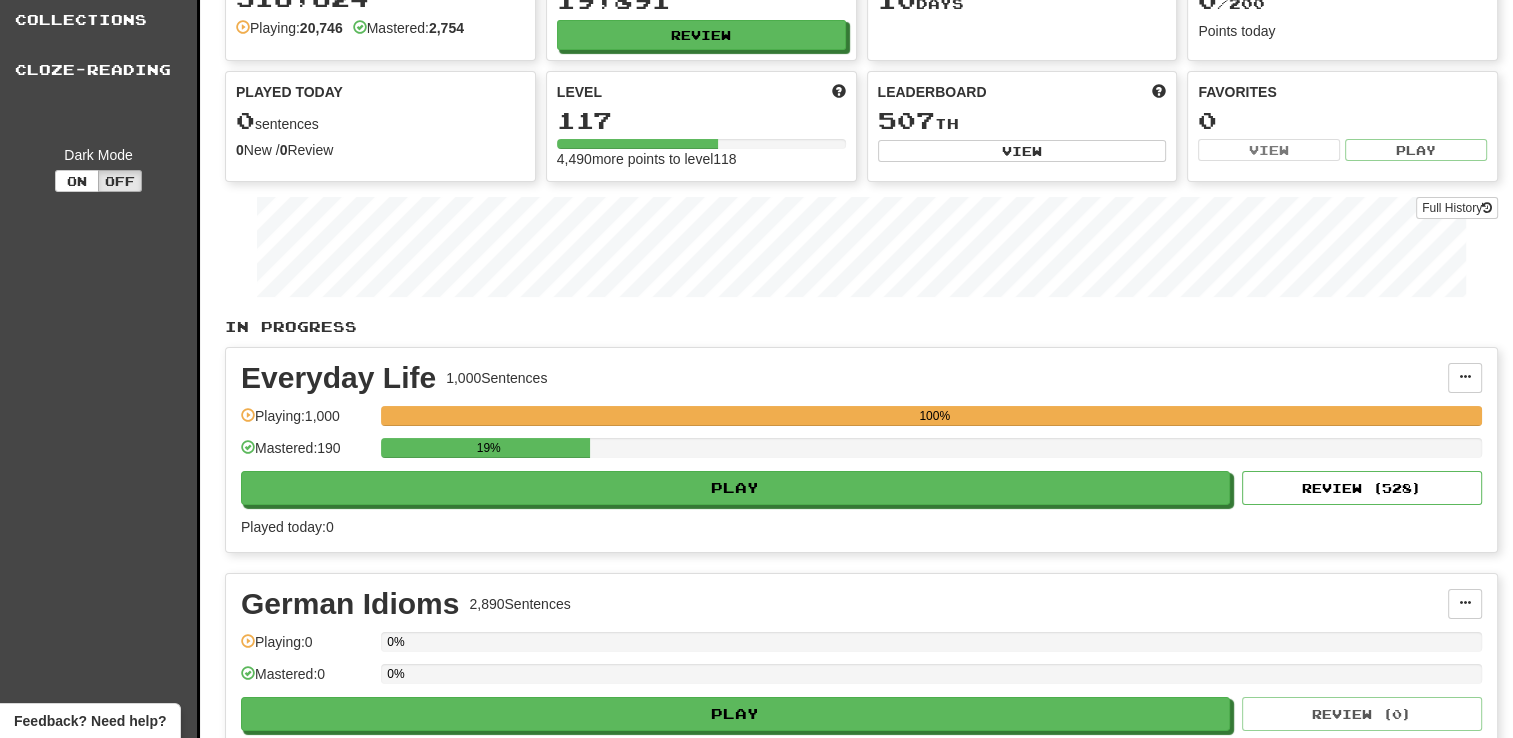scroll, scrollTop: 0, scrollLeft: 0, axis: both 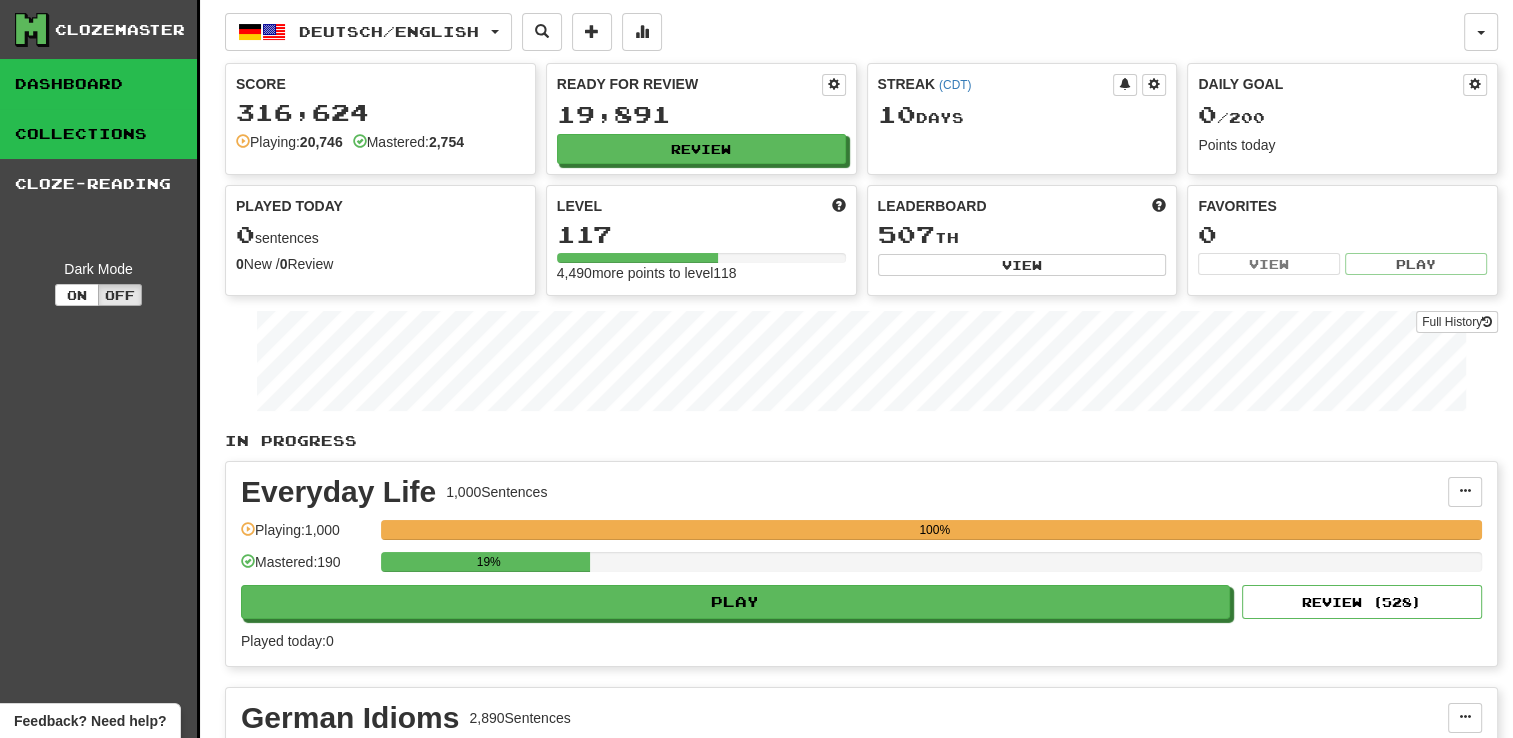click on "Collections" at bounding box center [98, 134] 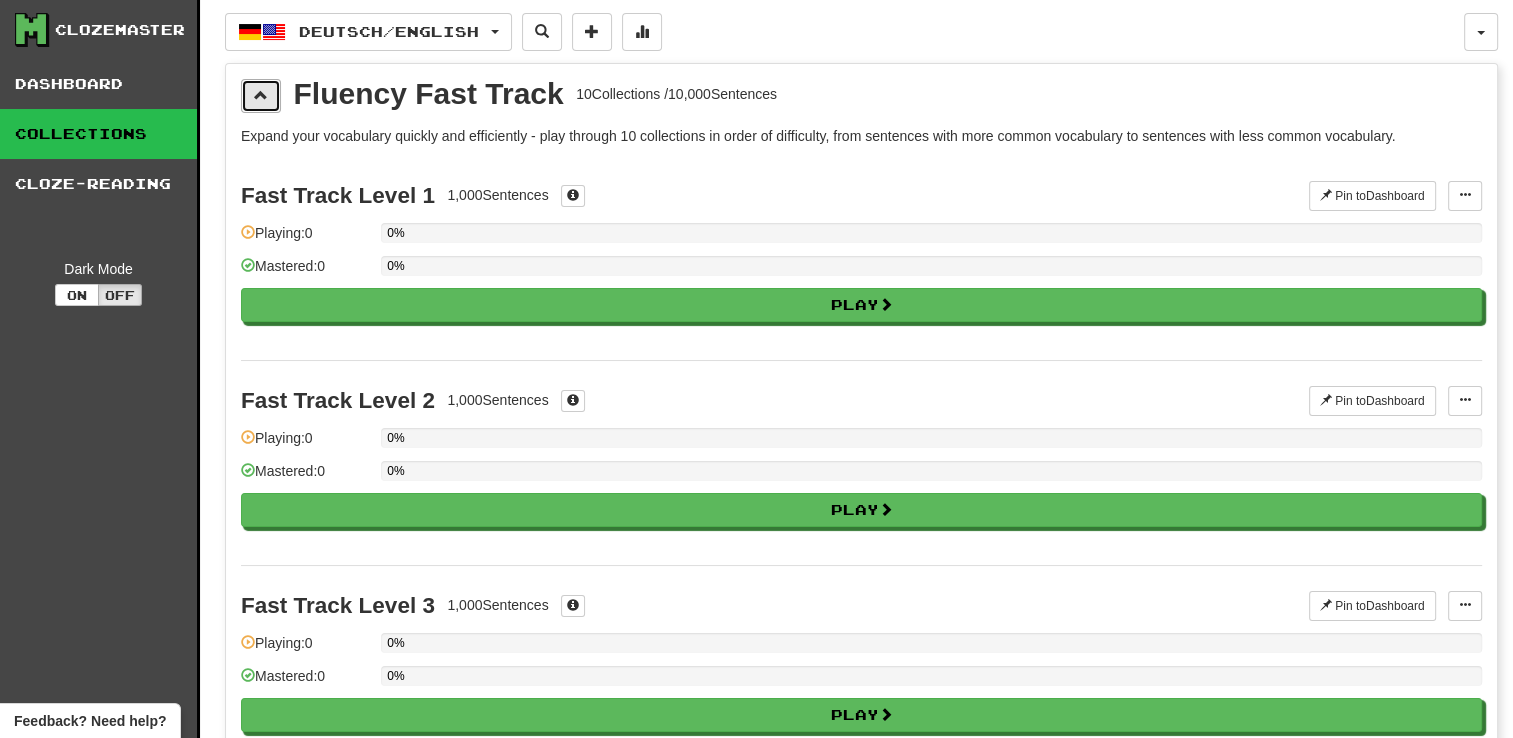 click at bounding box center (261, 96) 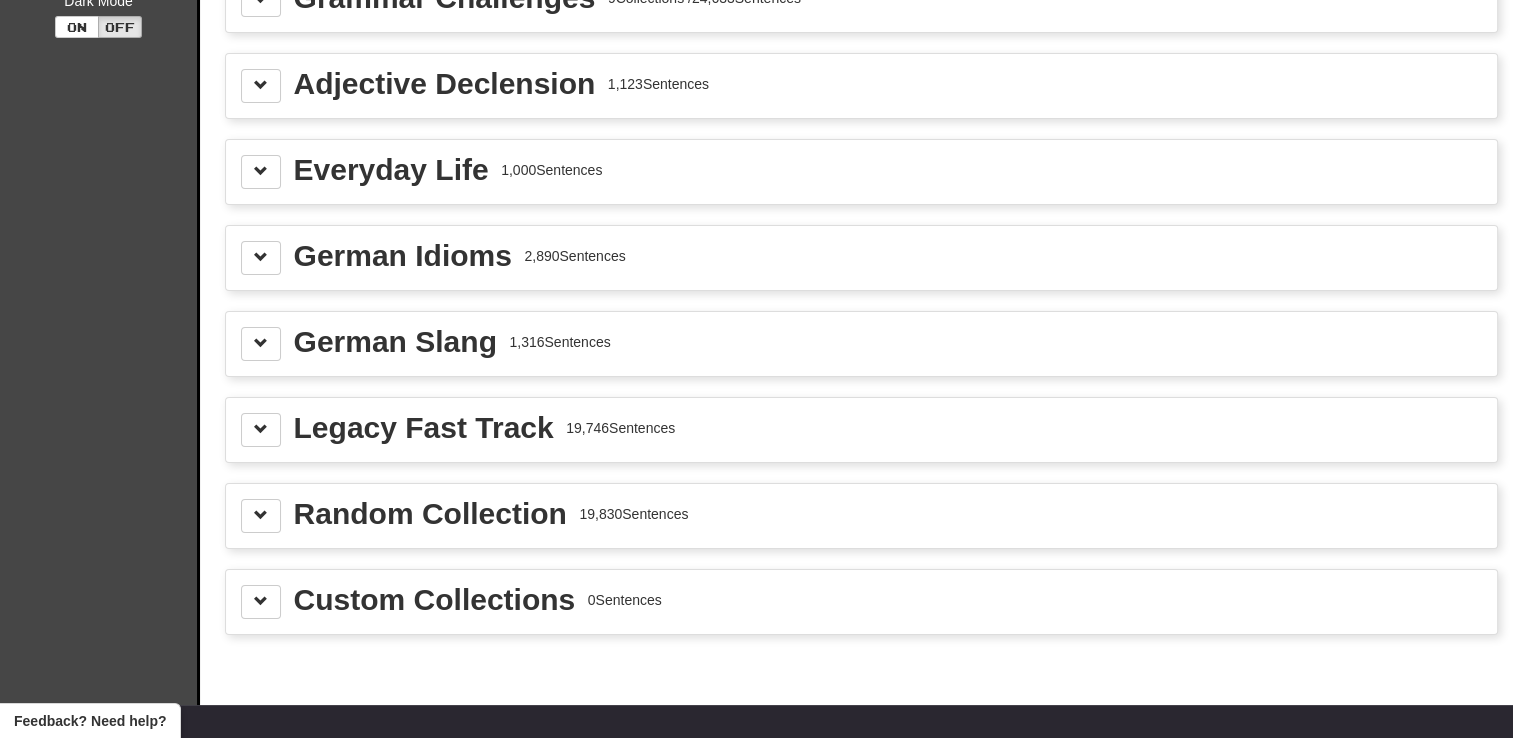 scroll, scrollTop: 300, scrollLeft: 0, axis: vertical 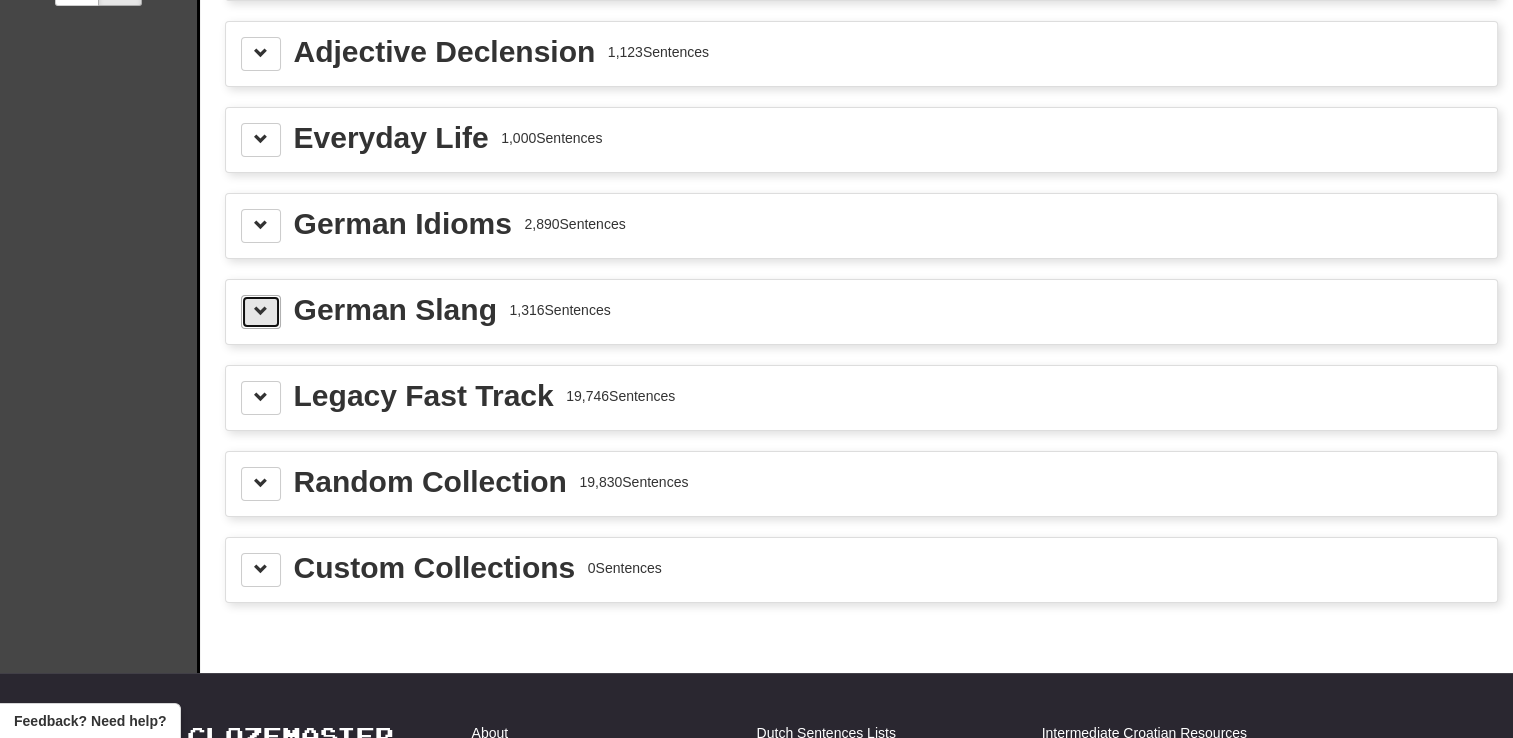 click at bounding box center [261, 312] 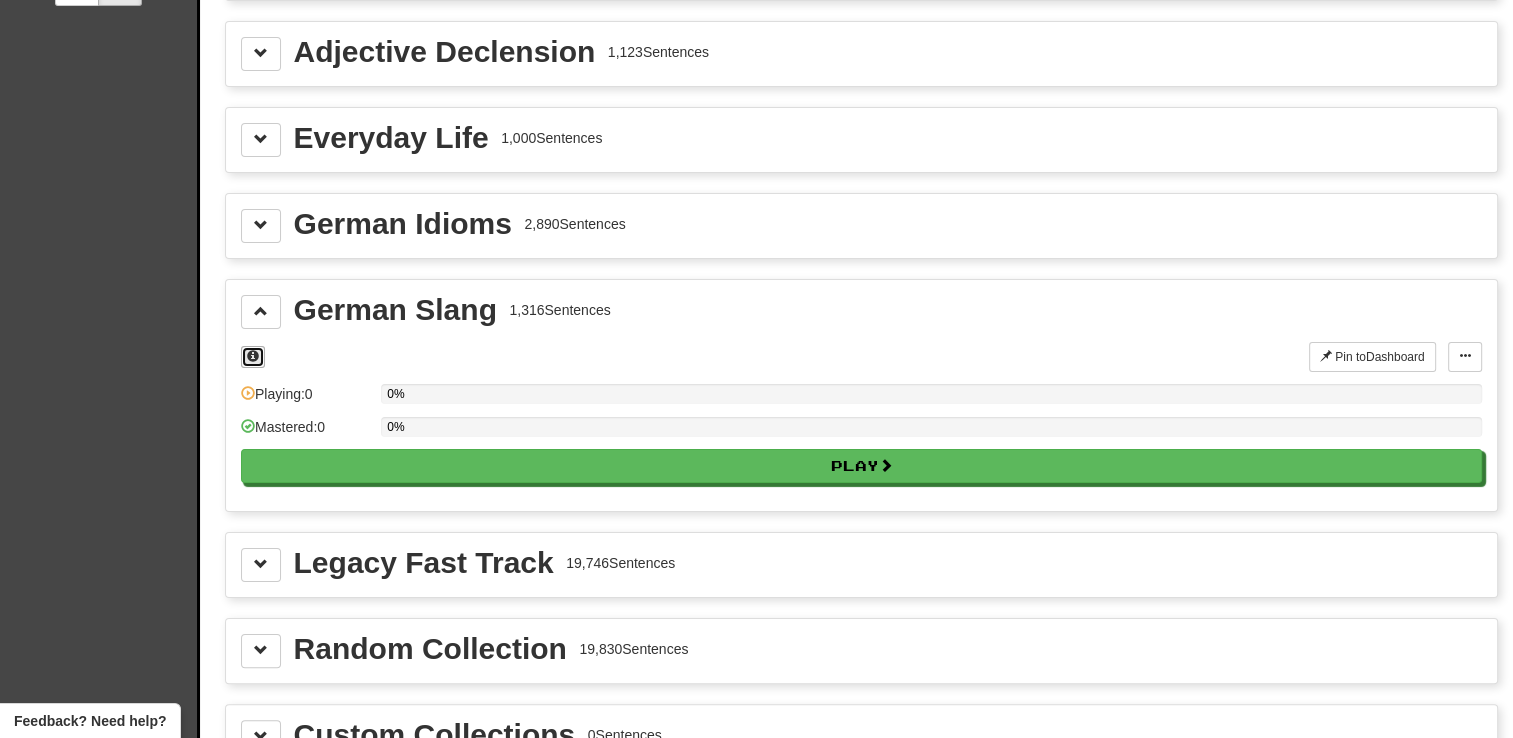 click at bounding box center (253, 357) 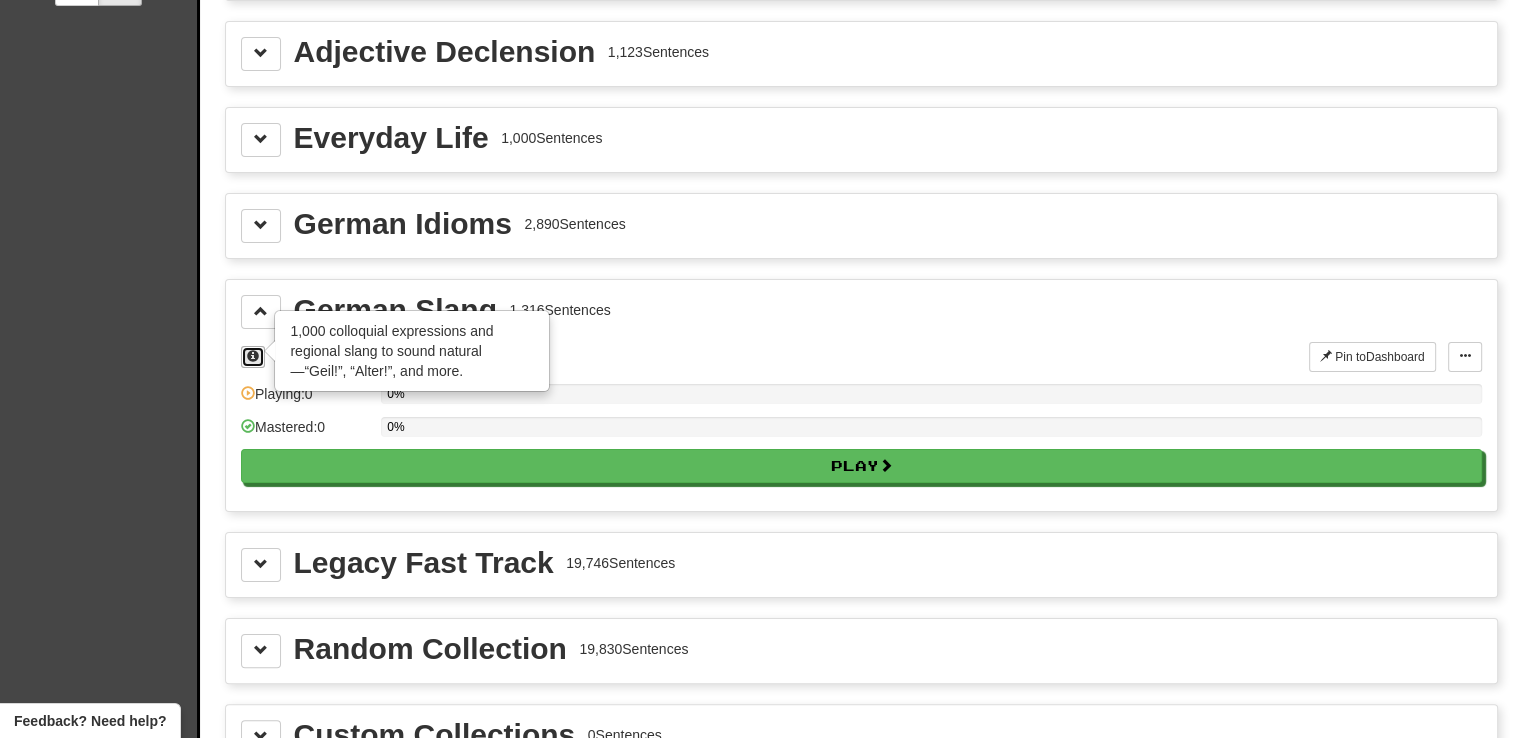 click at bounding box center [253, 357] 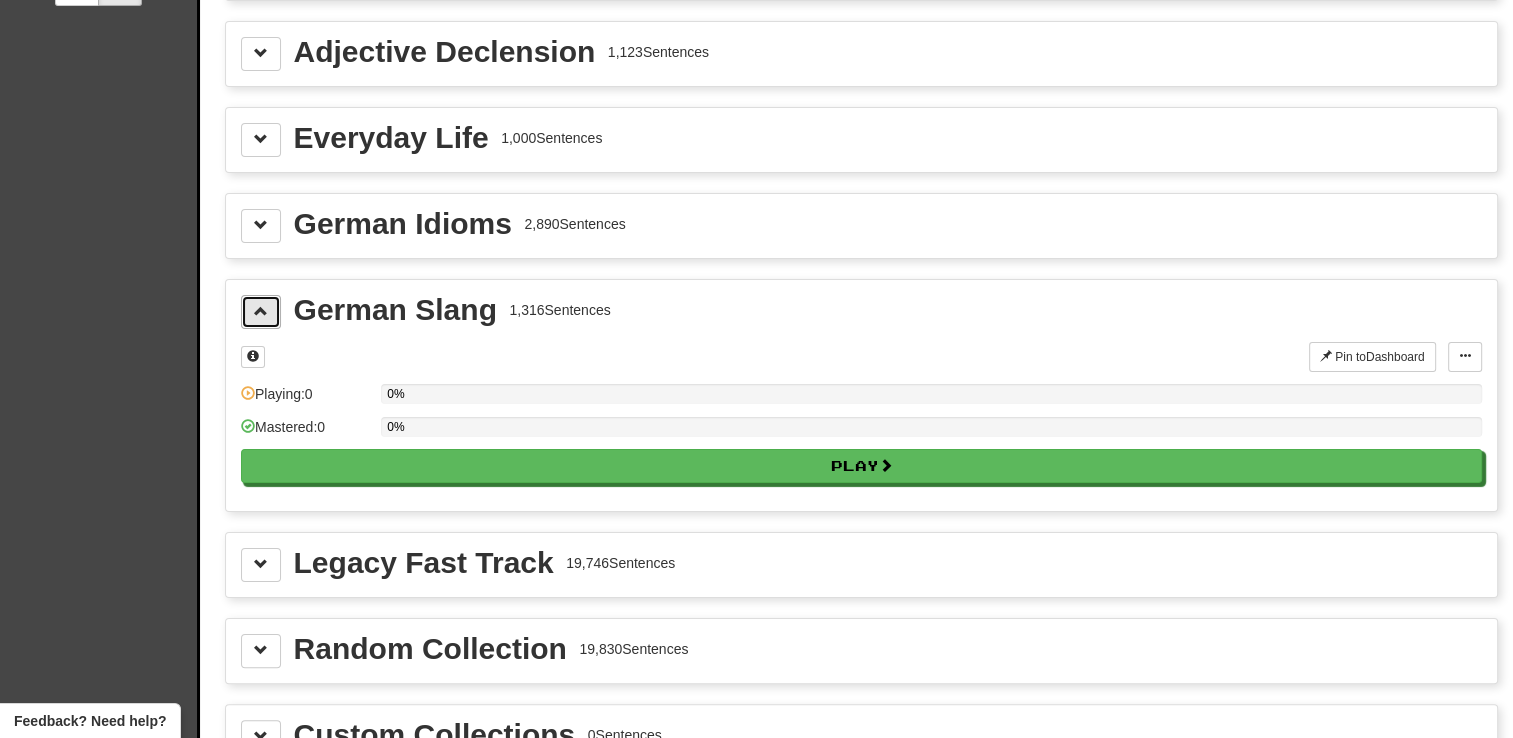 click at bounding box center (261, 311) 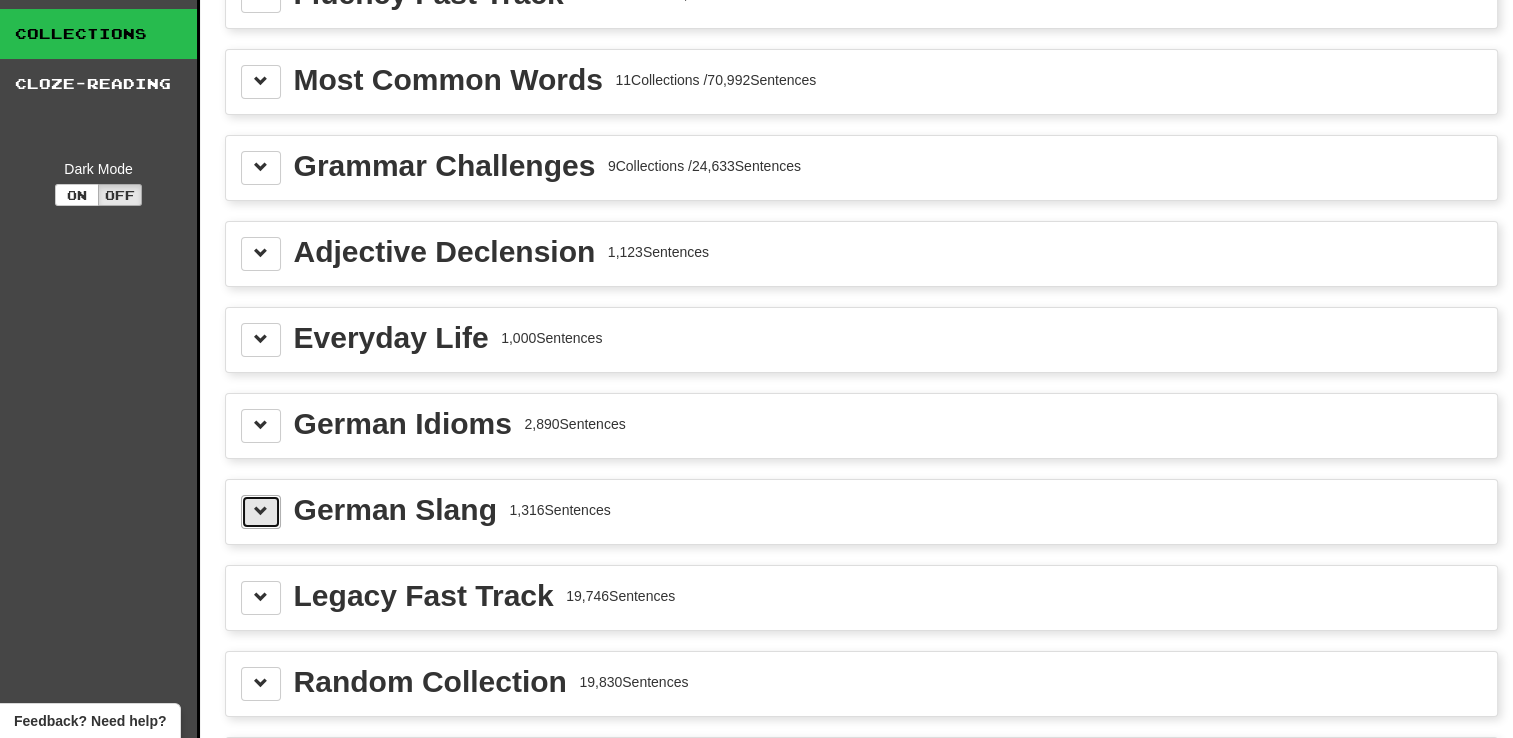 scroll, scrollTop: 0, scrollLeft: 0, axis: both 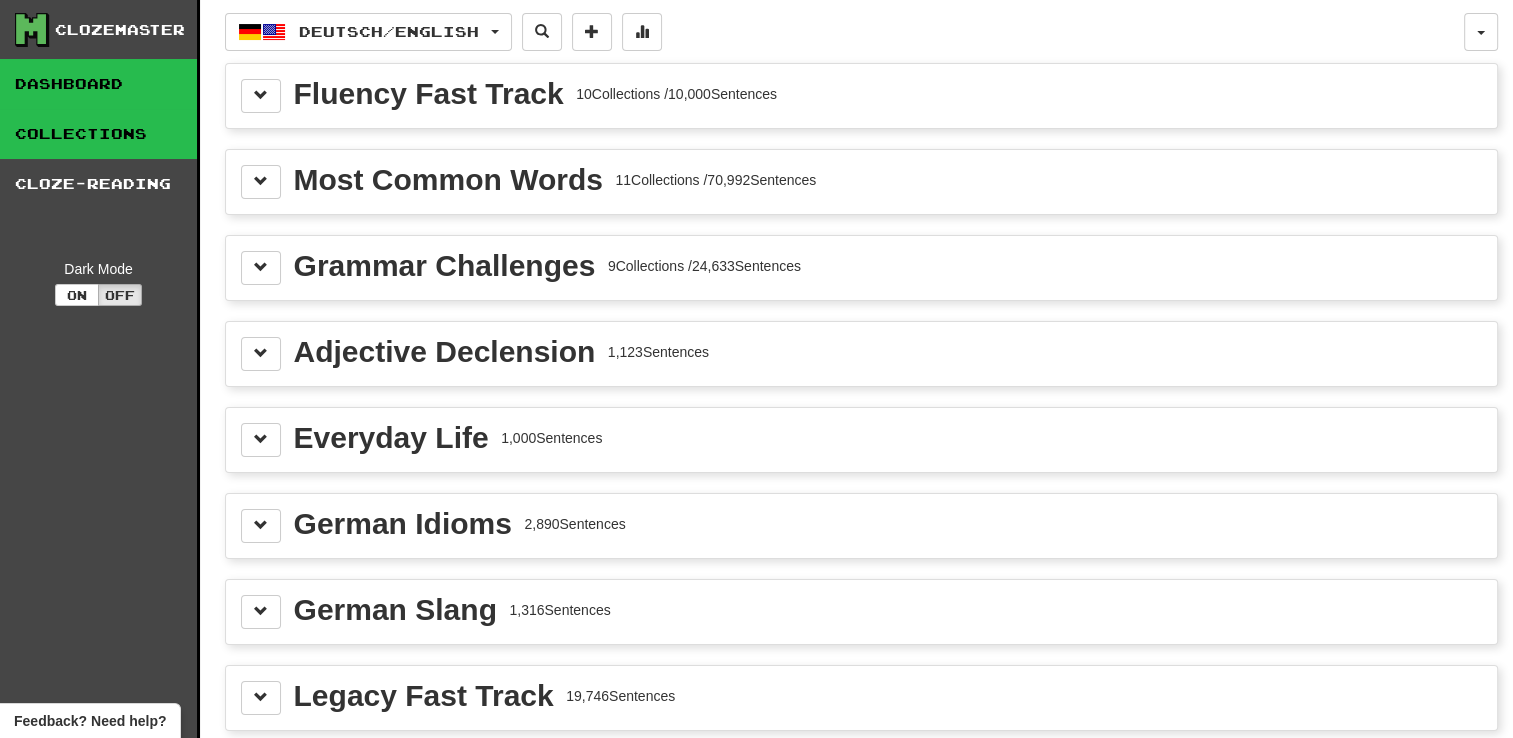click on "Dashboard" at bounding box center (98, 84) 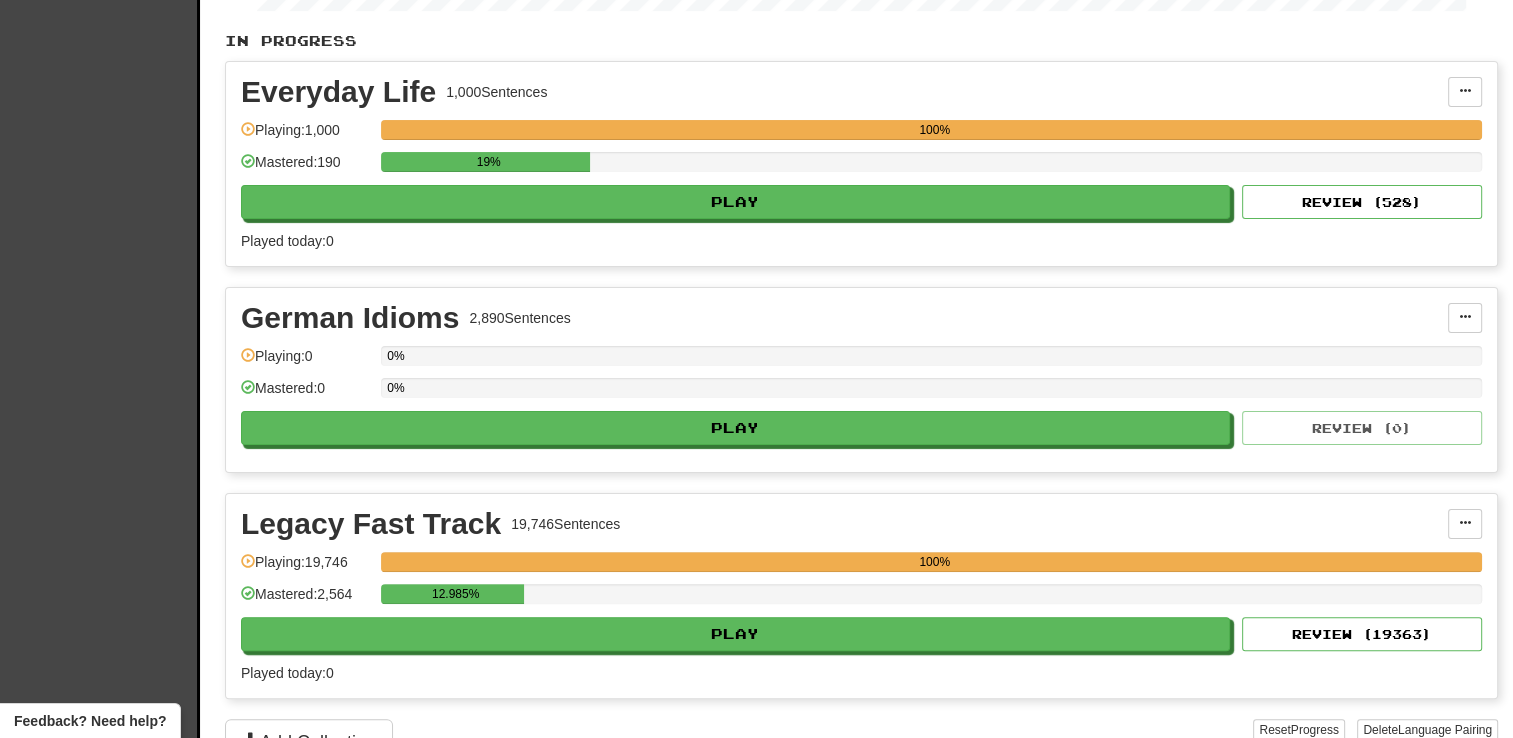scroll, scrollTop: 0, scrollLeft: 0, axis: both 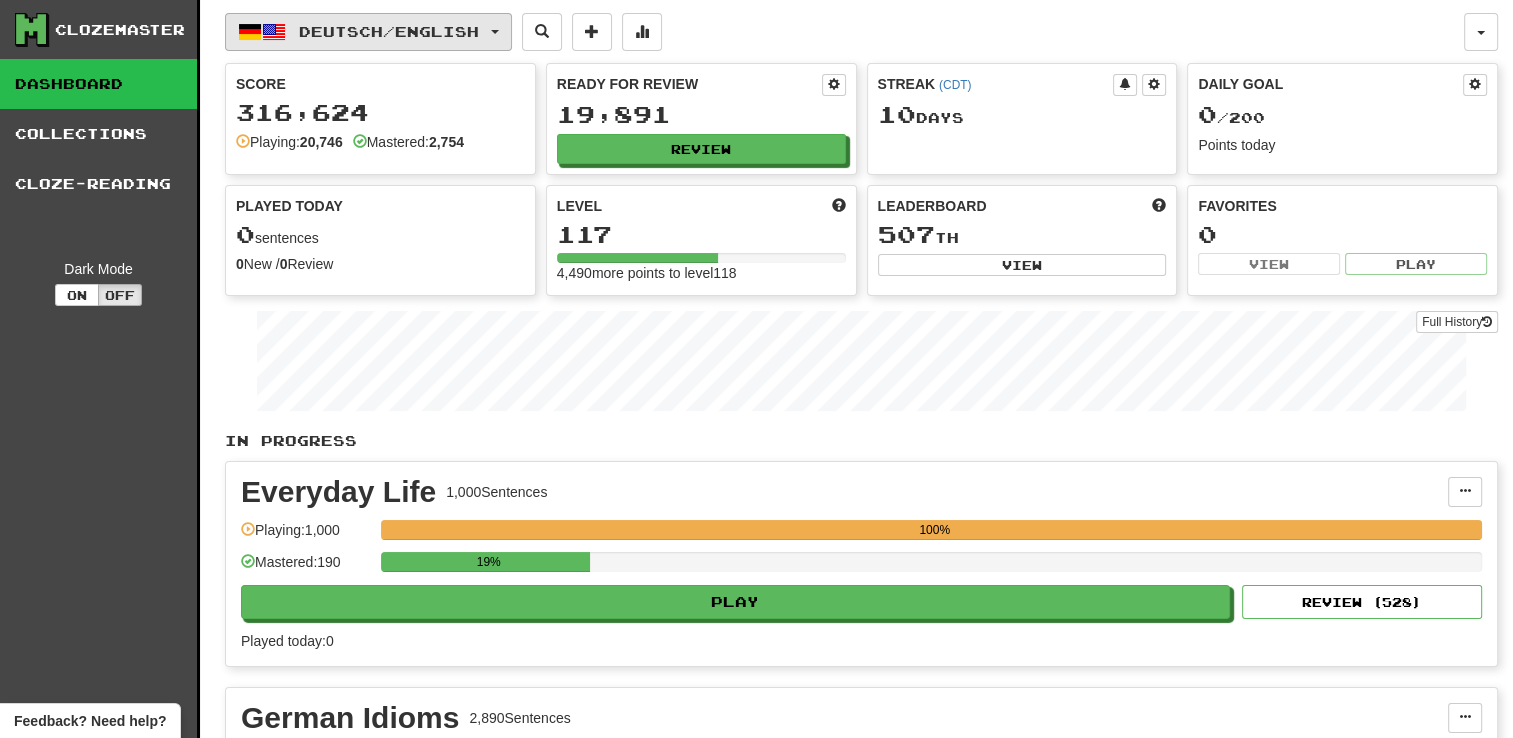 click on "Deutsch  /  English" at bounding box center [368, 32] 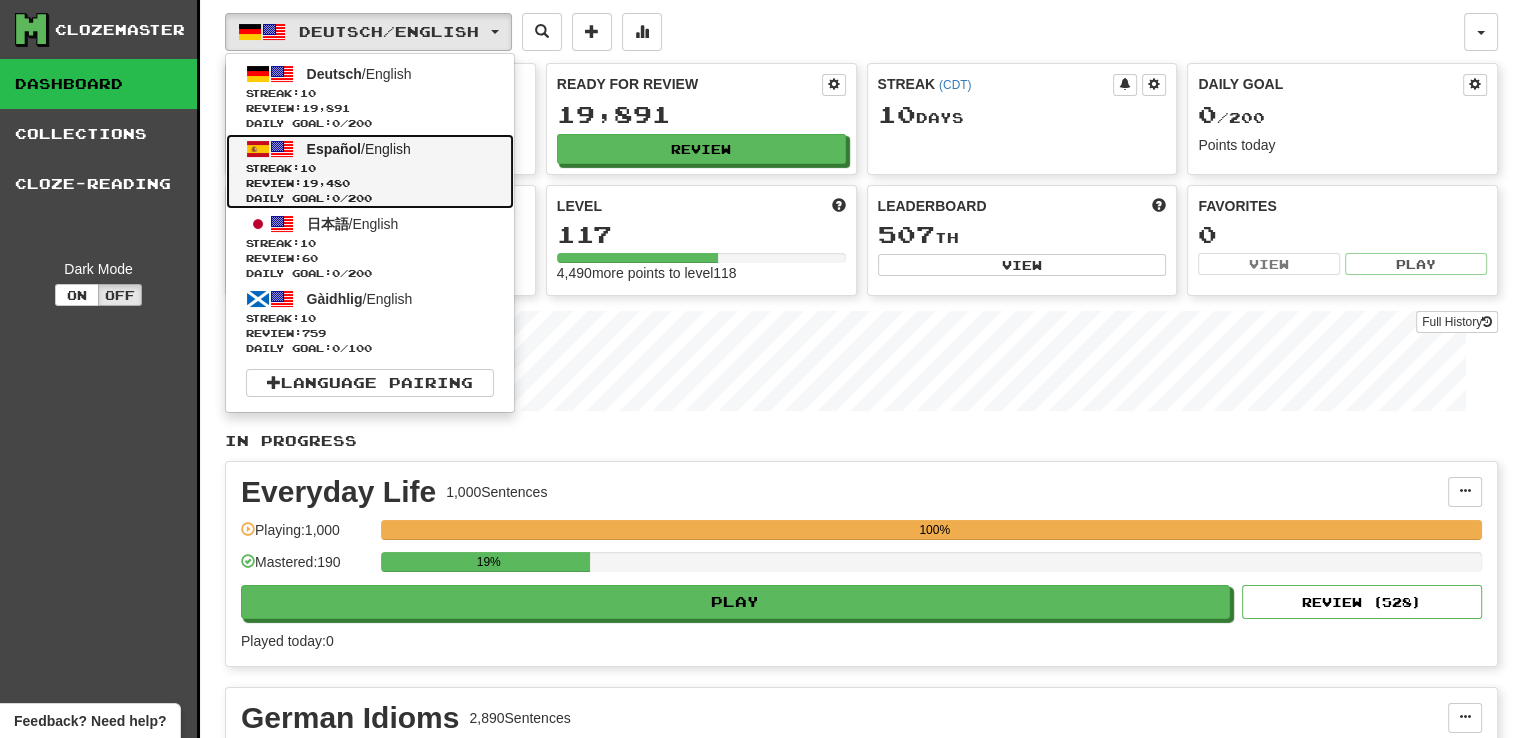 click on "Español" at bounding box center (334, 149) 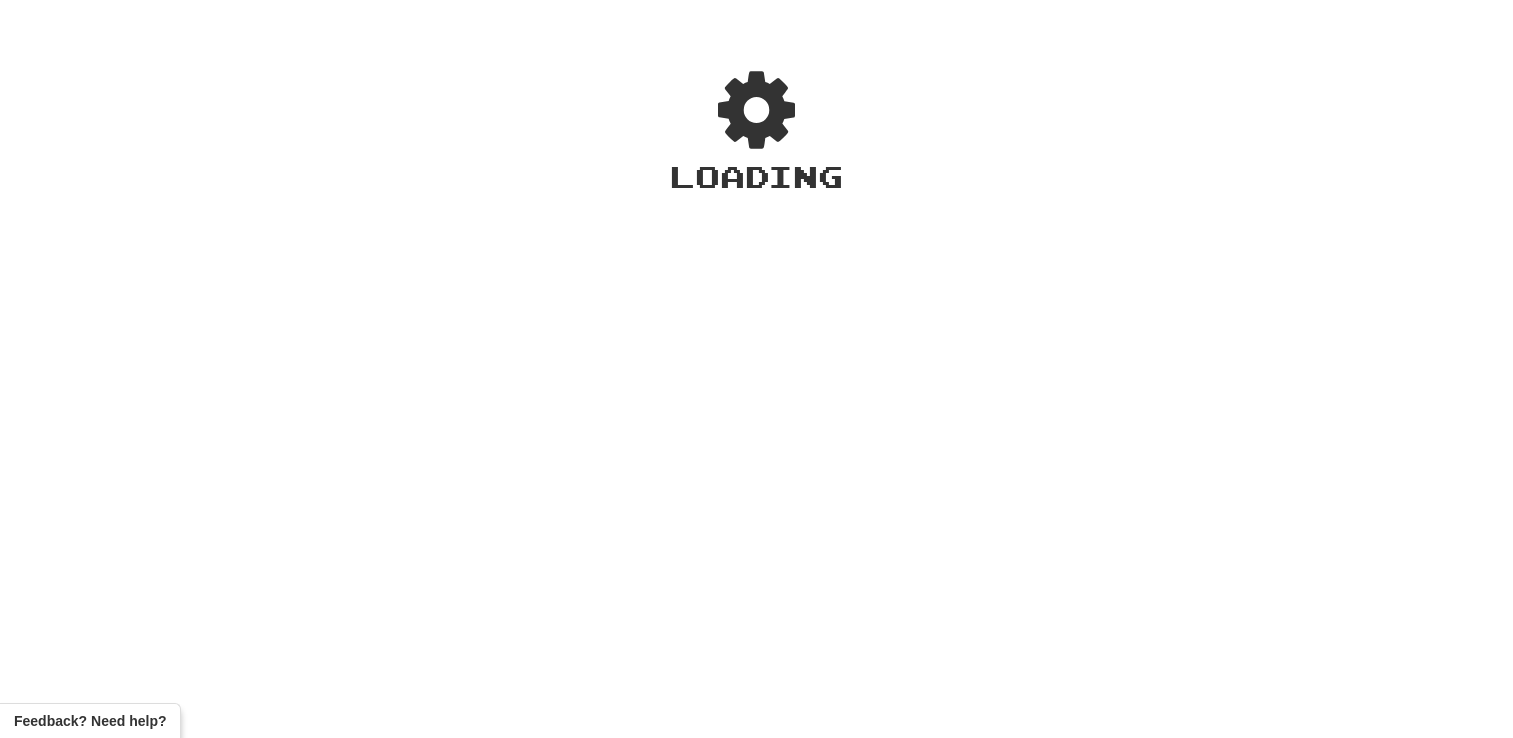 scroll, scrollTop: 0, scrollLeft: 0, axis: both 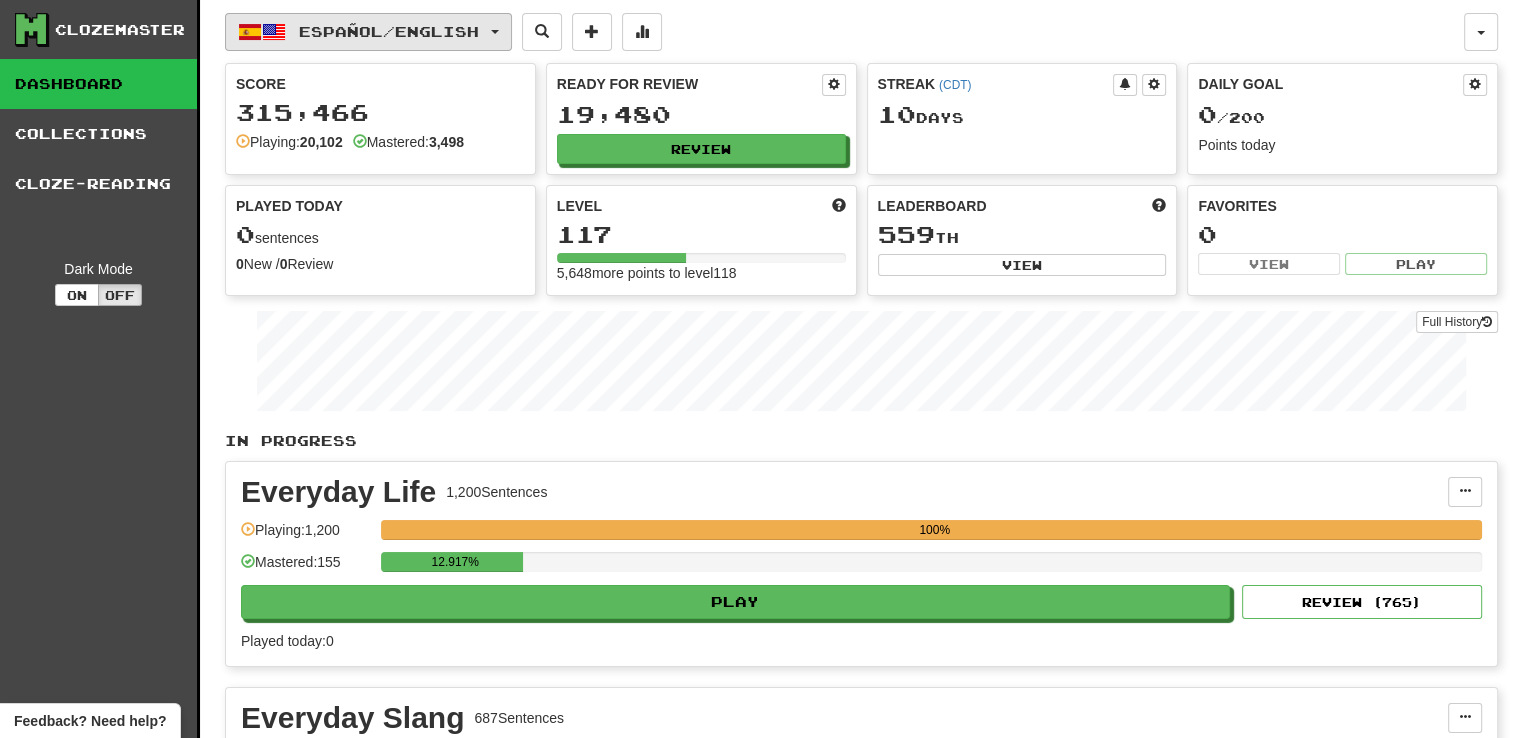 click on "Español  /  English" at bounding box center (389, 31) 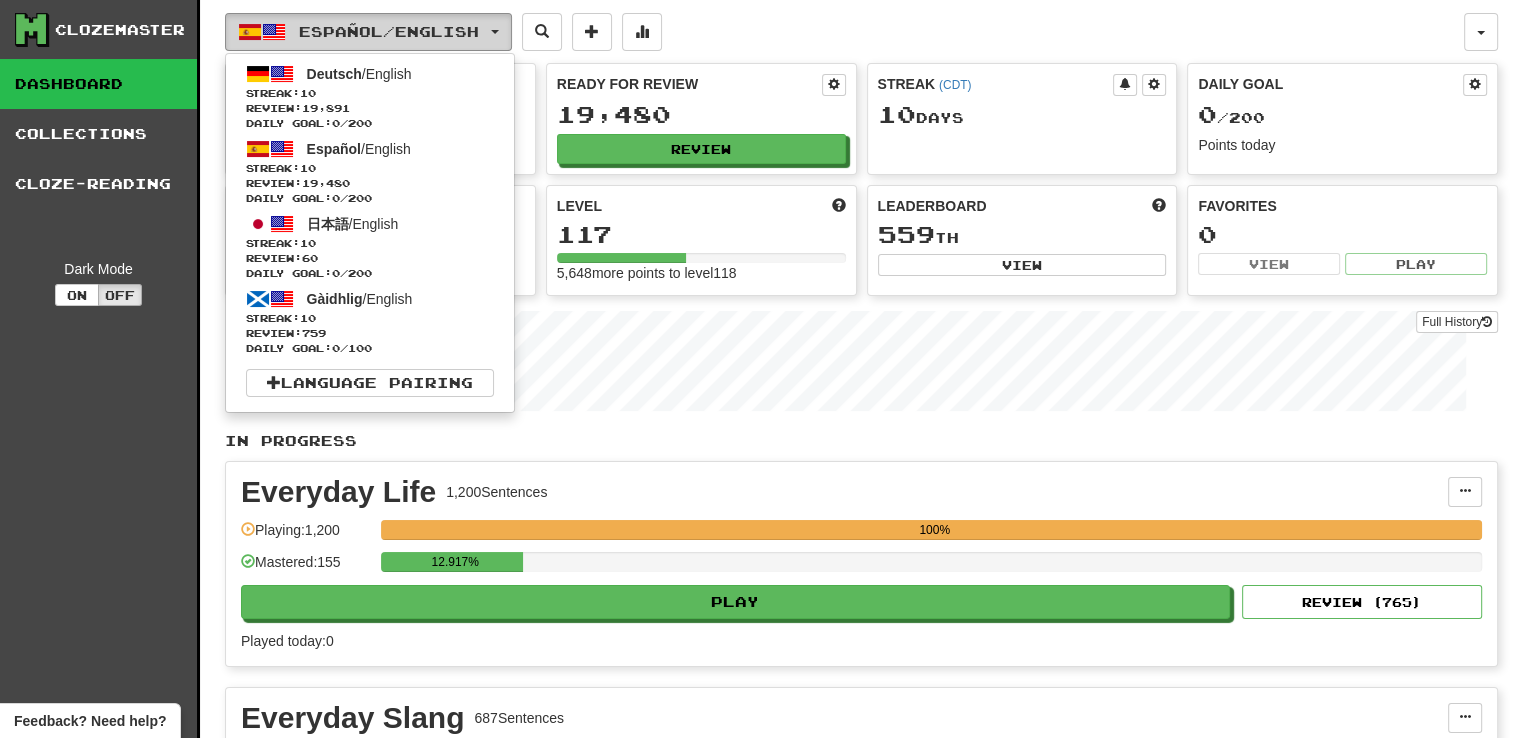 click on "Español  /  English" at bounding box center [389, 31] 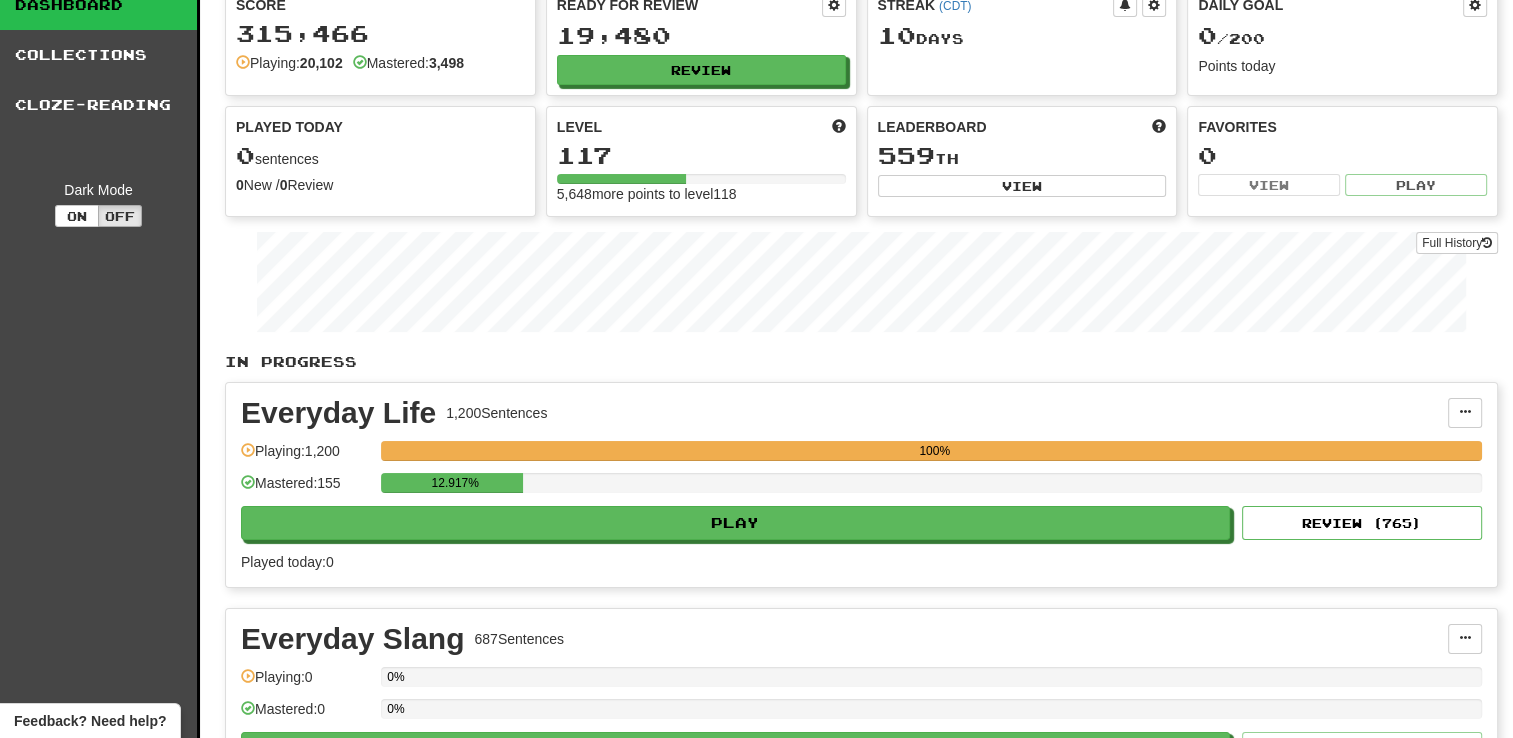 scroll, scrollTop: 0, scrollLeft: 0, axis: both 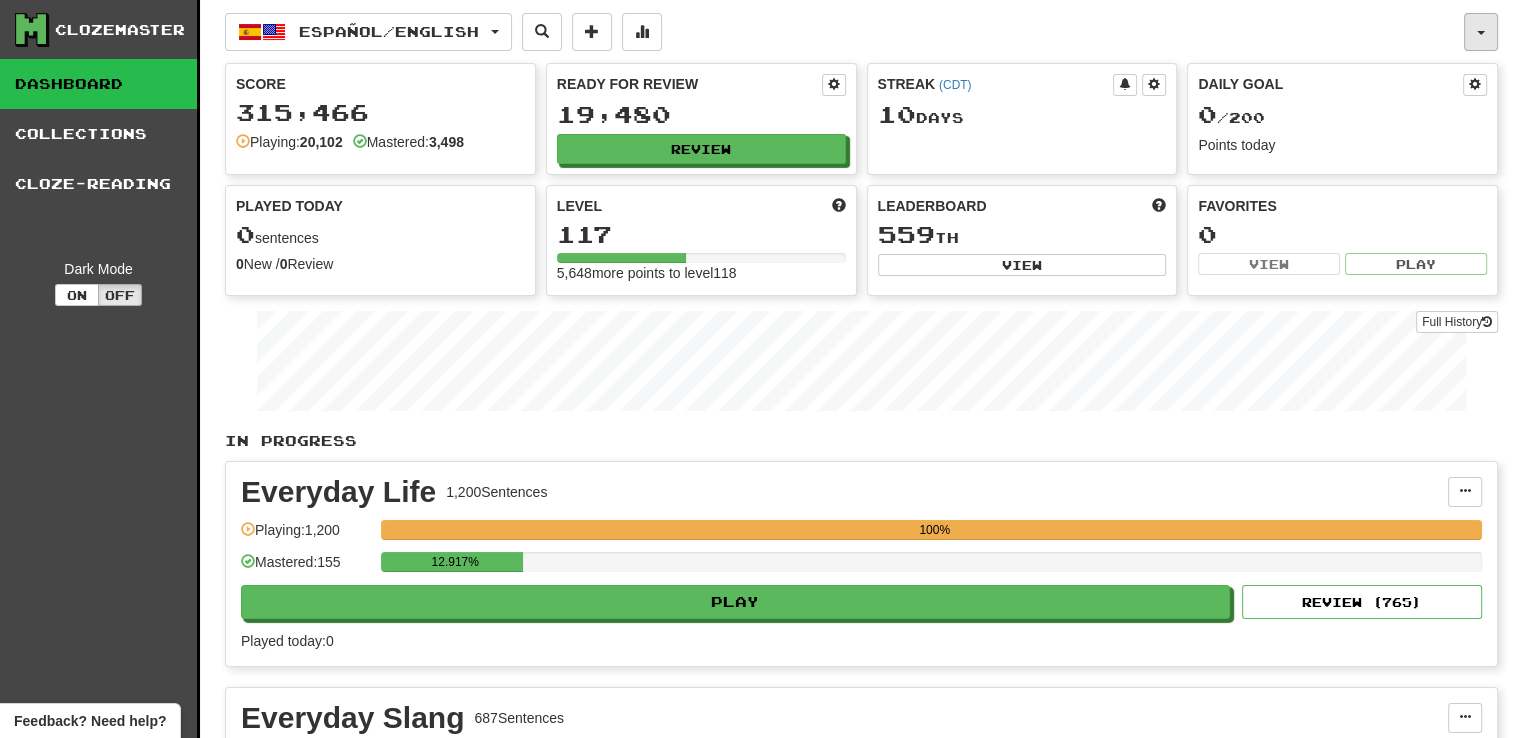 click at bounding box center (1481, 32) 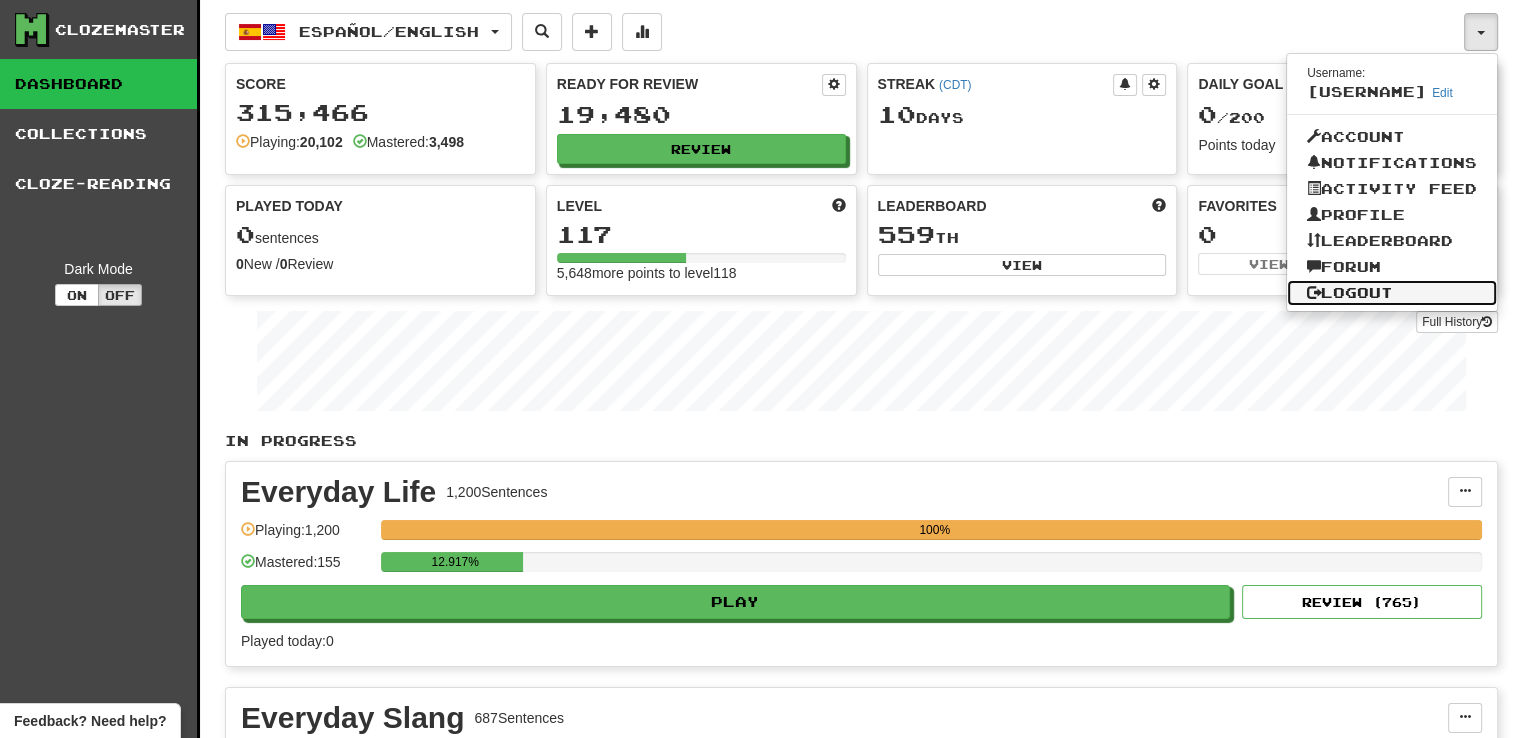 click on "Logout" at bounding box center (1392, 293) 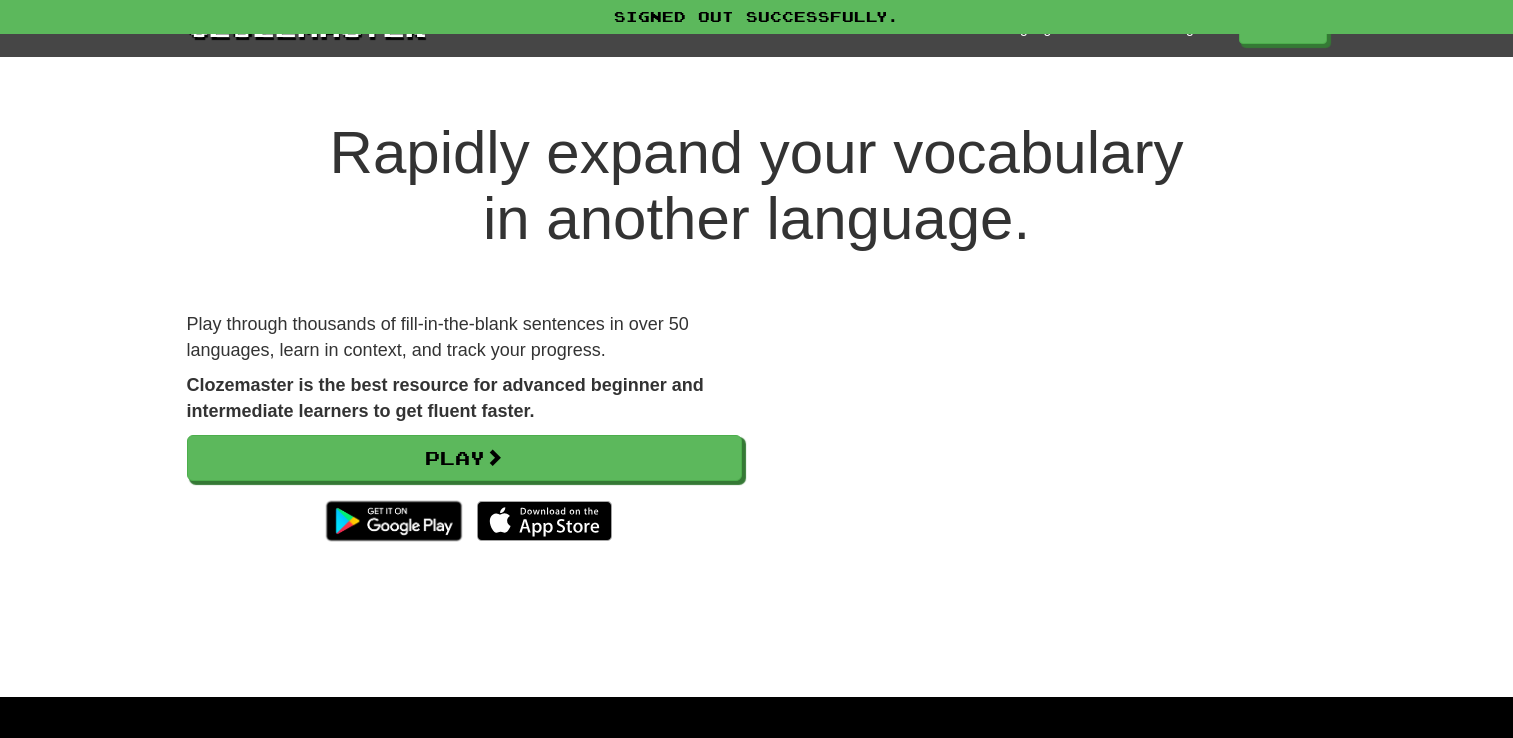 scroll, scrollTop: 0, scrollLeft: 0, axis: both 